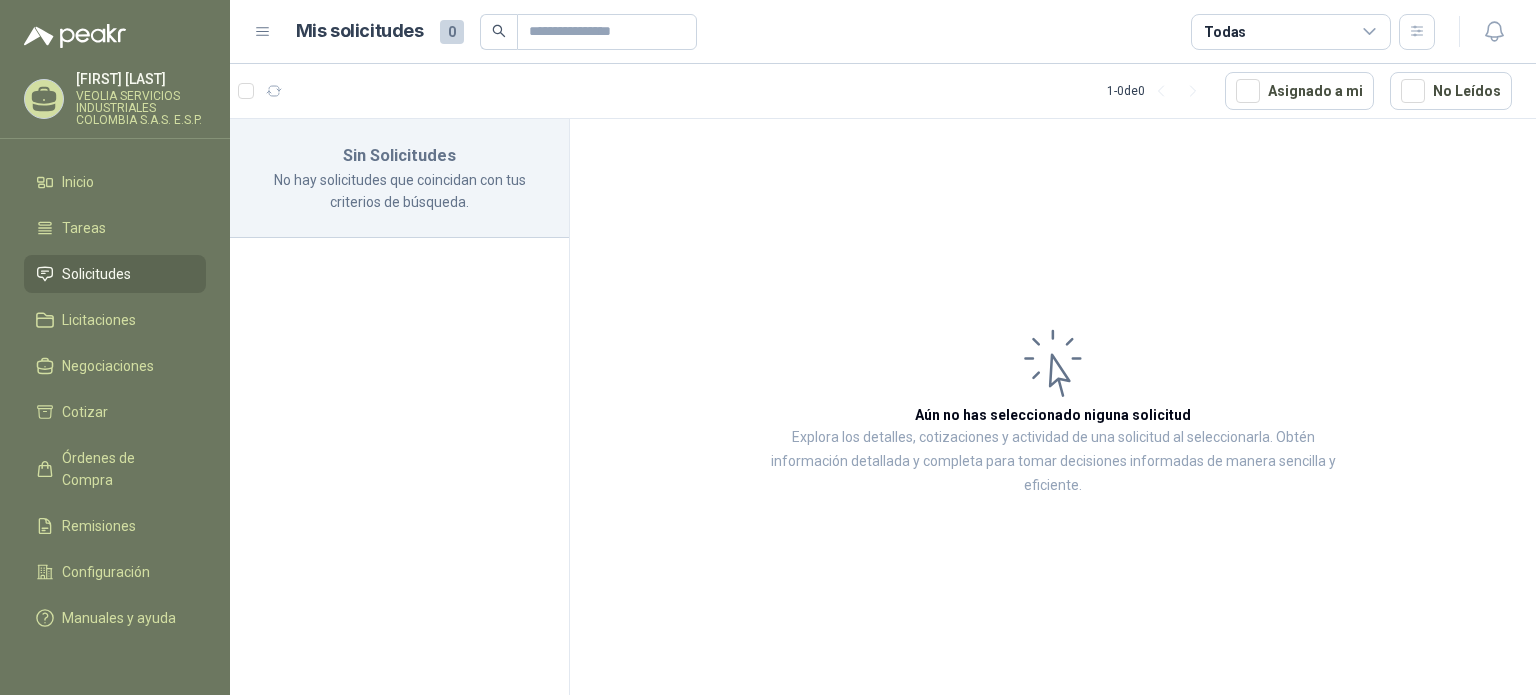 scroll, scrollTop: 0, scrollLeft: 0, axis: both 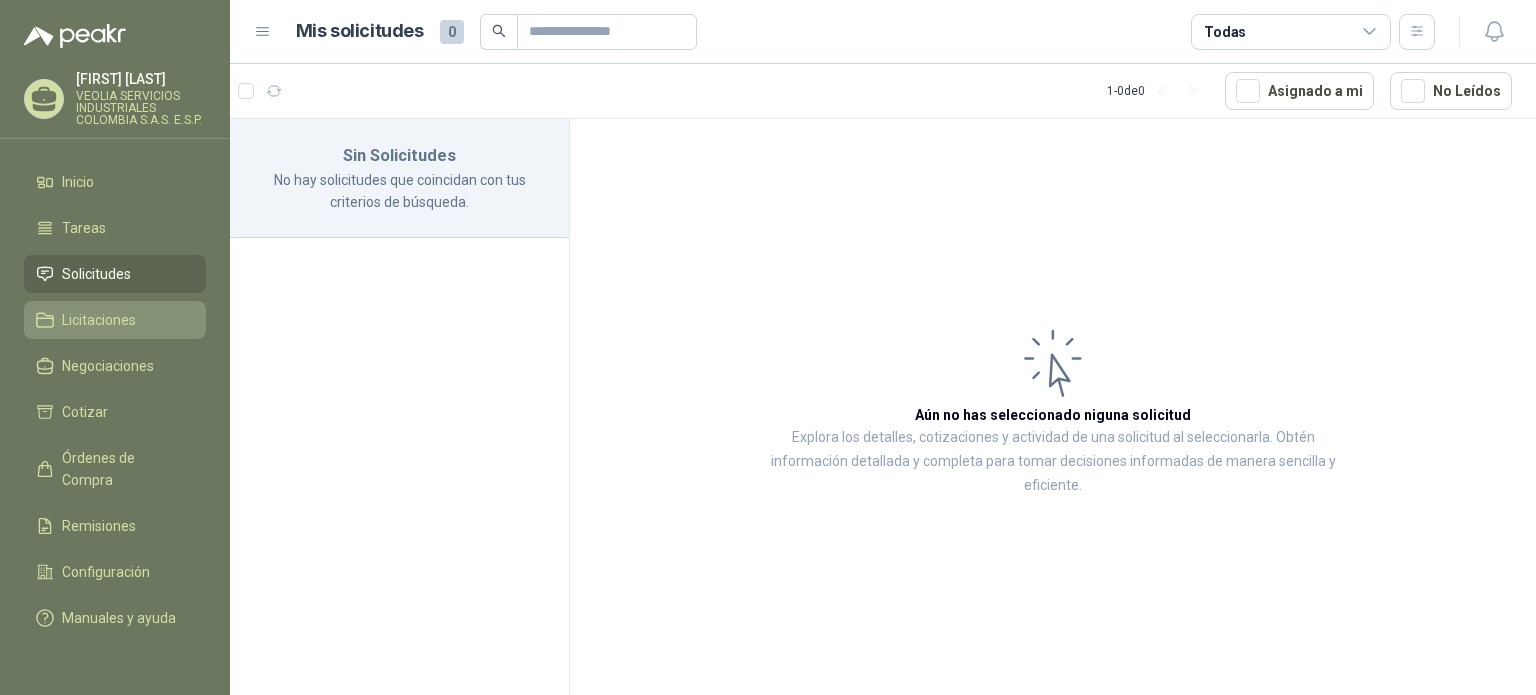 click on "Licitaciones" at bounding box center (99, 320) 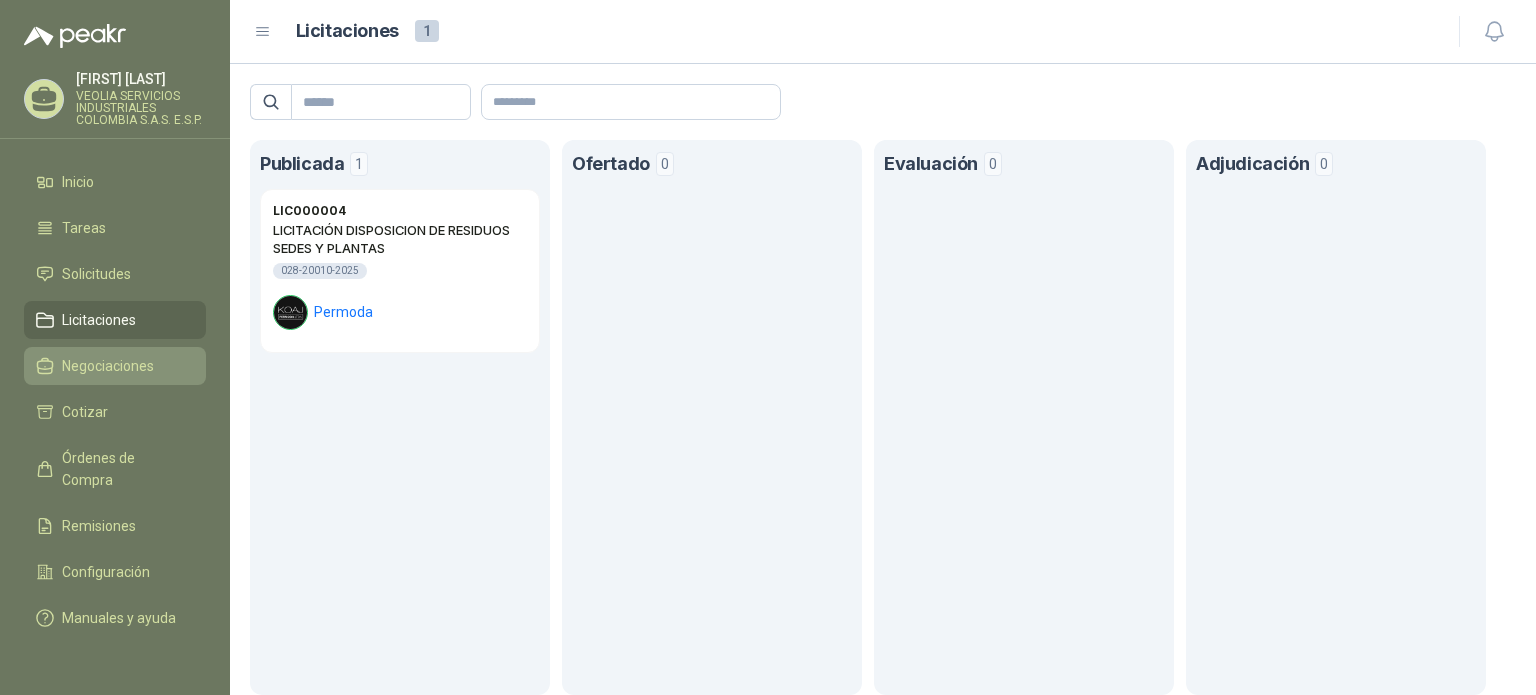 click on "Negociaciones" at bounding box center (108, 366) 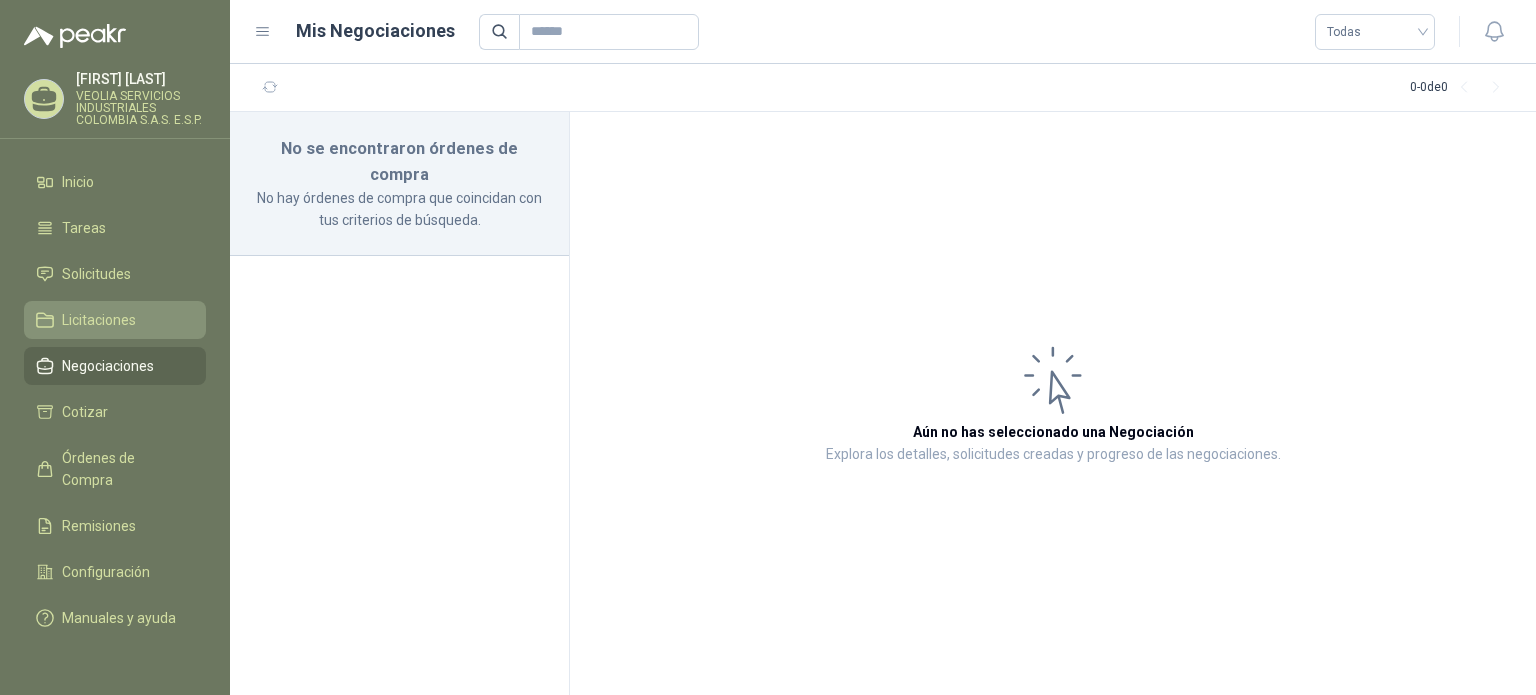 click on "Licitaciones" at bounding box center (99, 320) 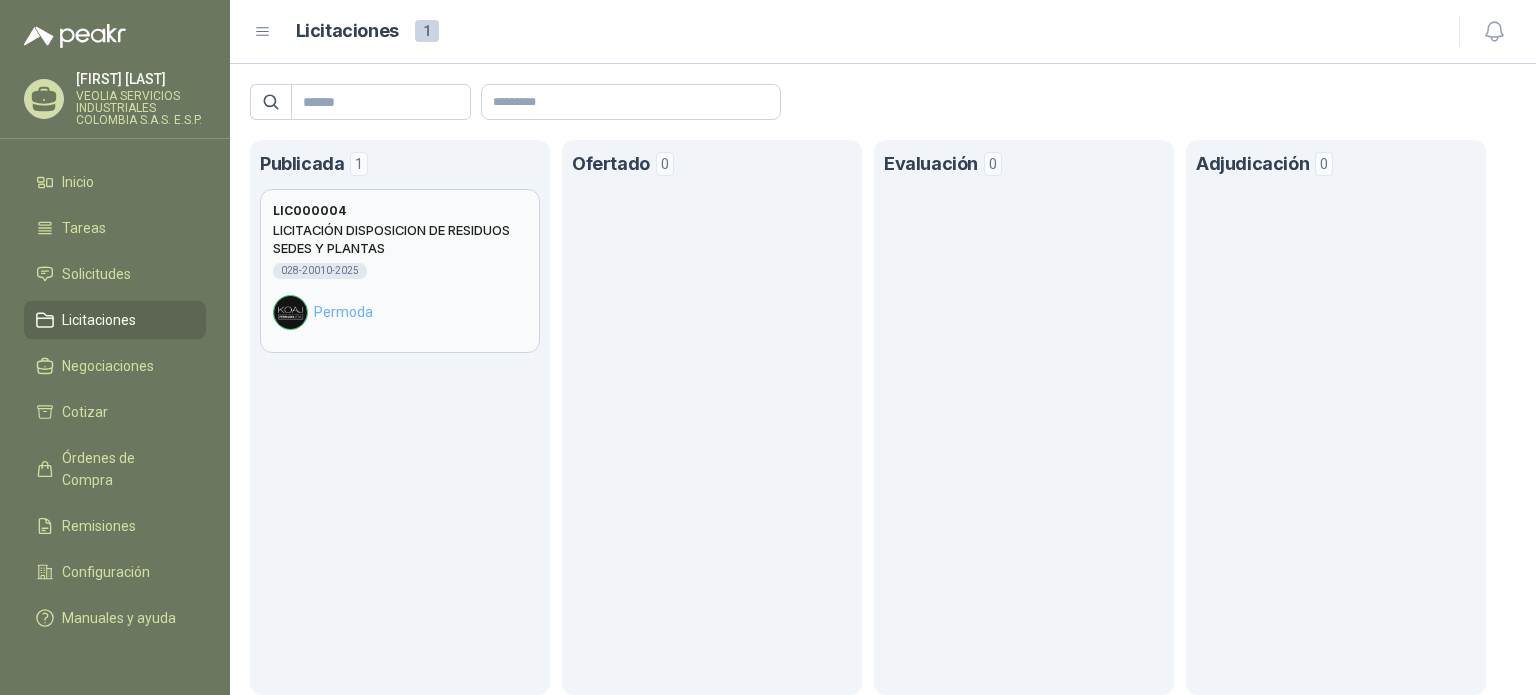 click on "LICITACIÓN DISPOSICION DE RESIDUOS SEDES Y PLANTAS" at bounding box center [400, 239] 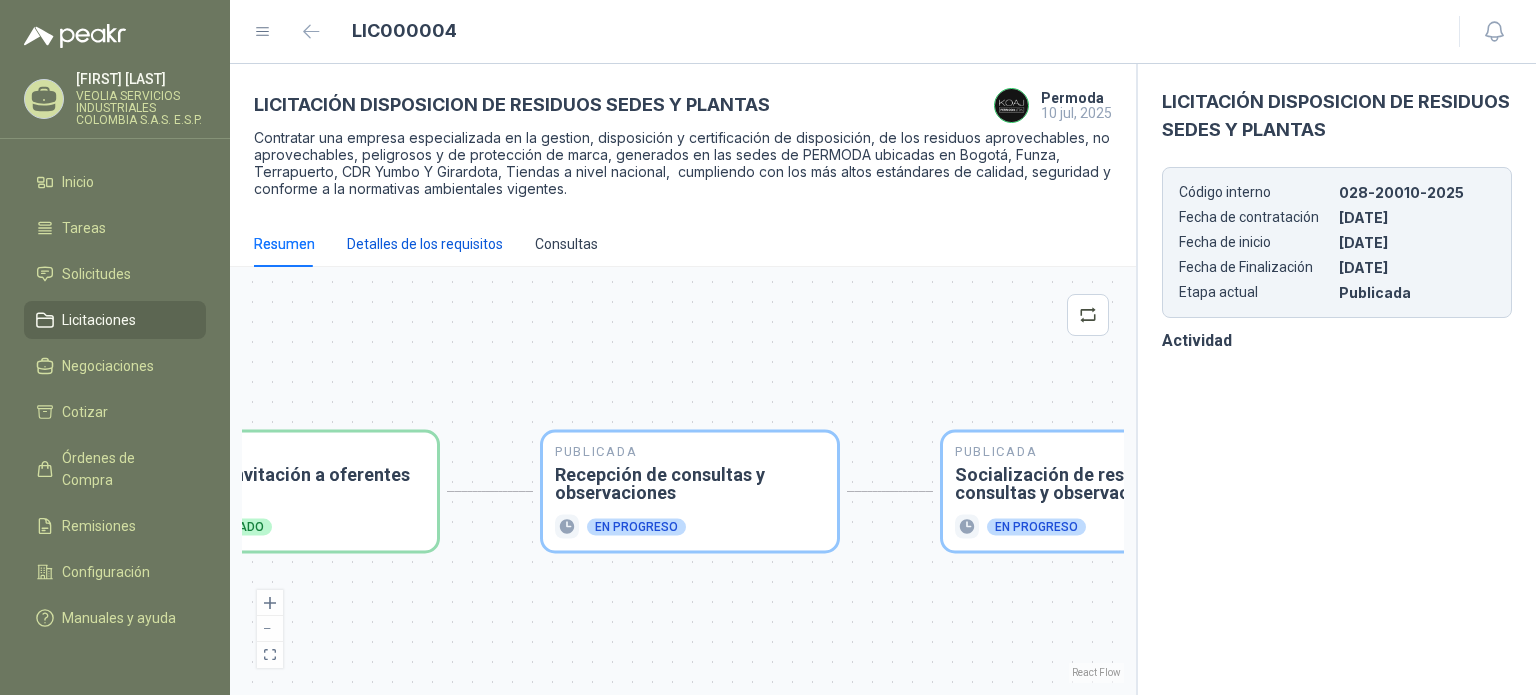 click on "Detalles de los requisitos" at bounding box center (425, 244) 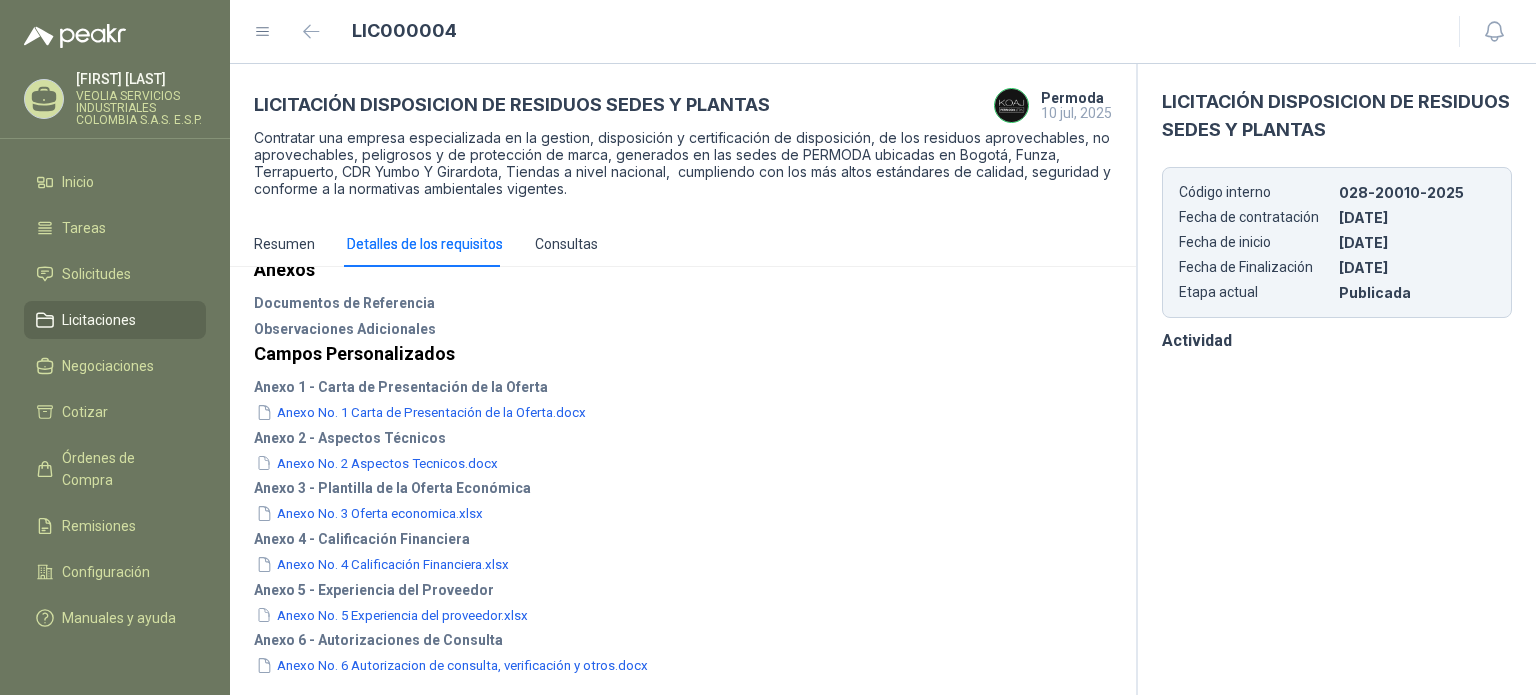 scroll, scrollTop: 586, scrollLeft: 0, axis: vertical 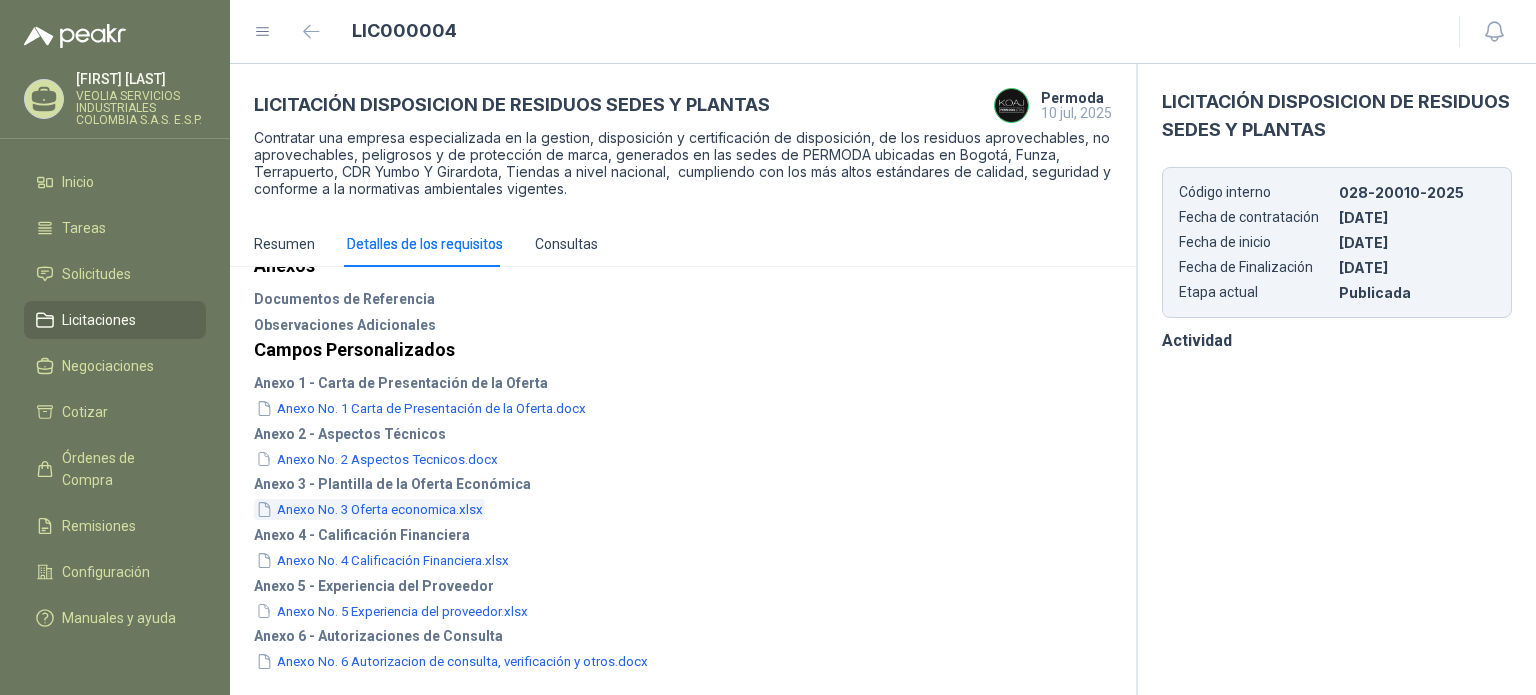 click on "Anexo No. 3 Oferta economica.xlsx" at bounding box center (369, 509) 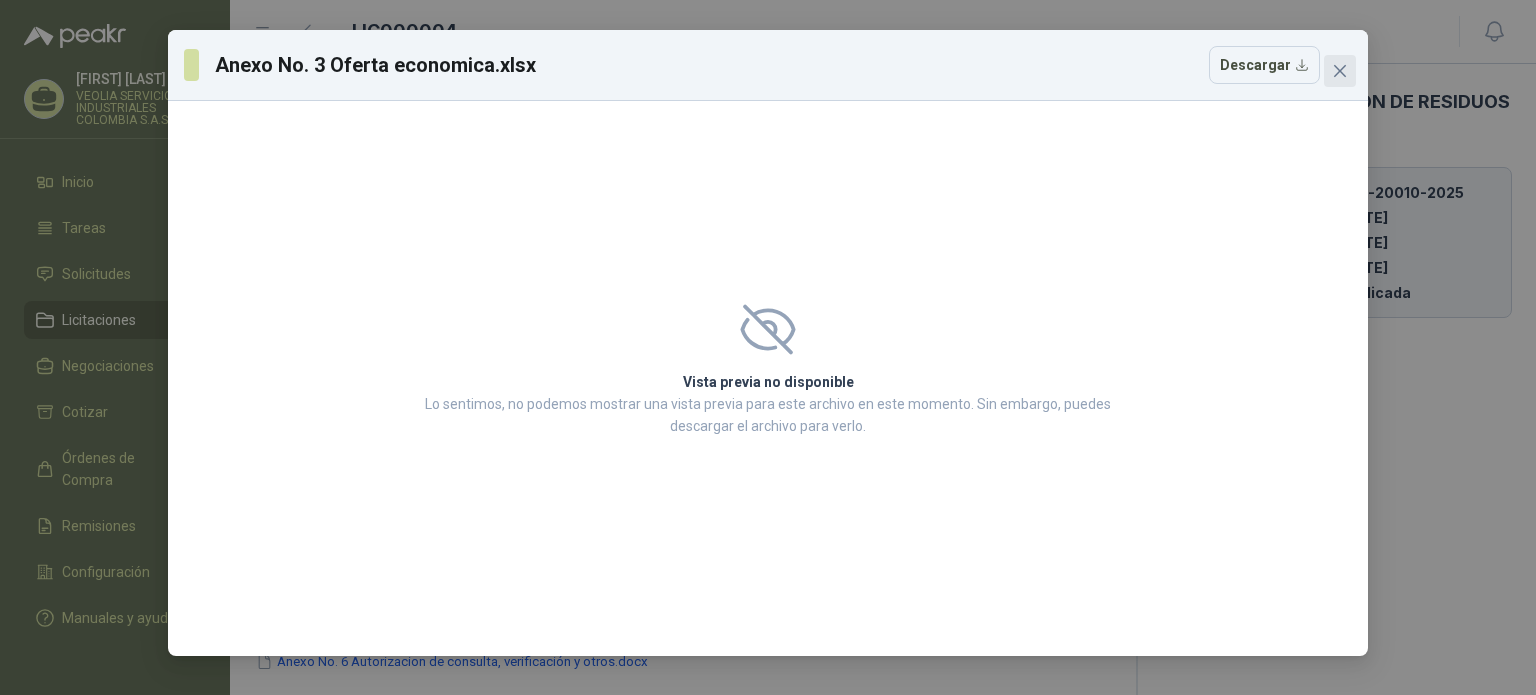click 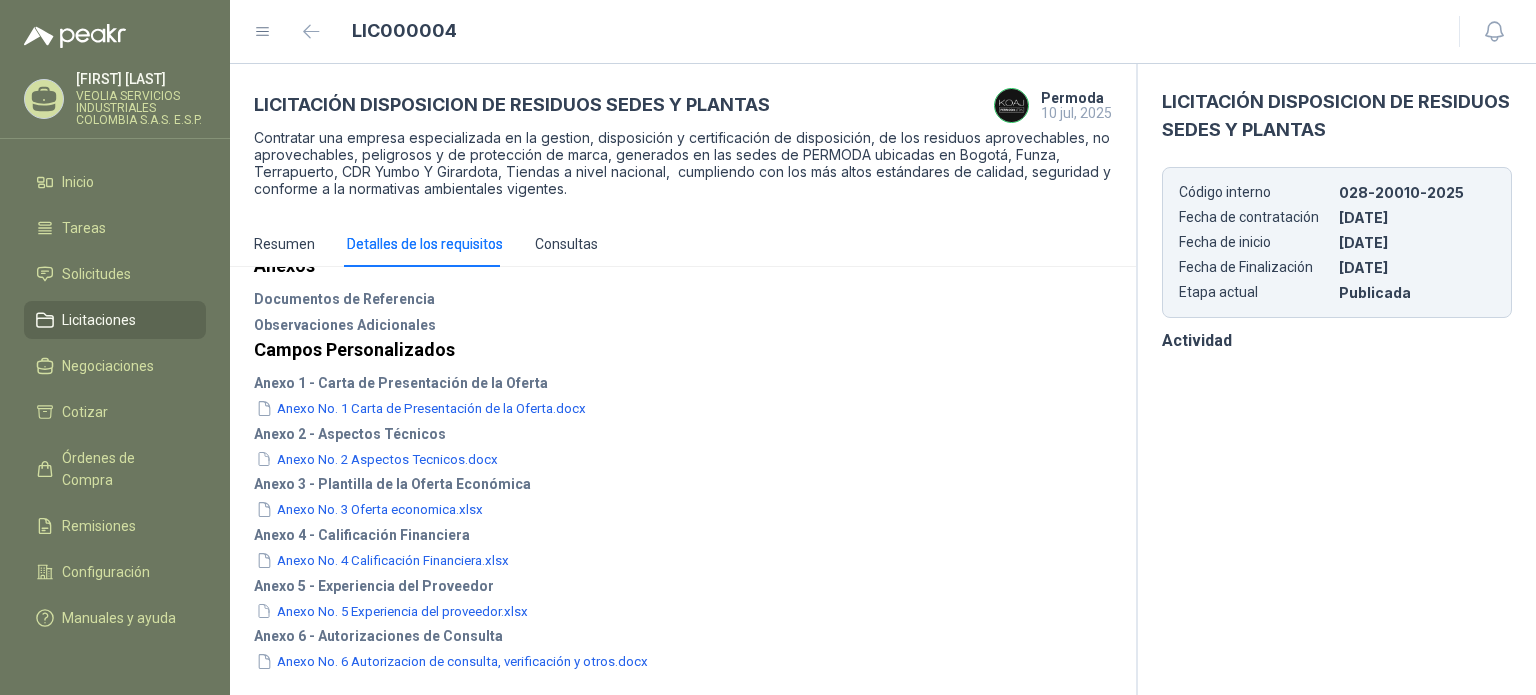 click on "Anexo 1 - Carta de Presentación de la Oferta" at bounding box center (683, 383) 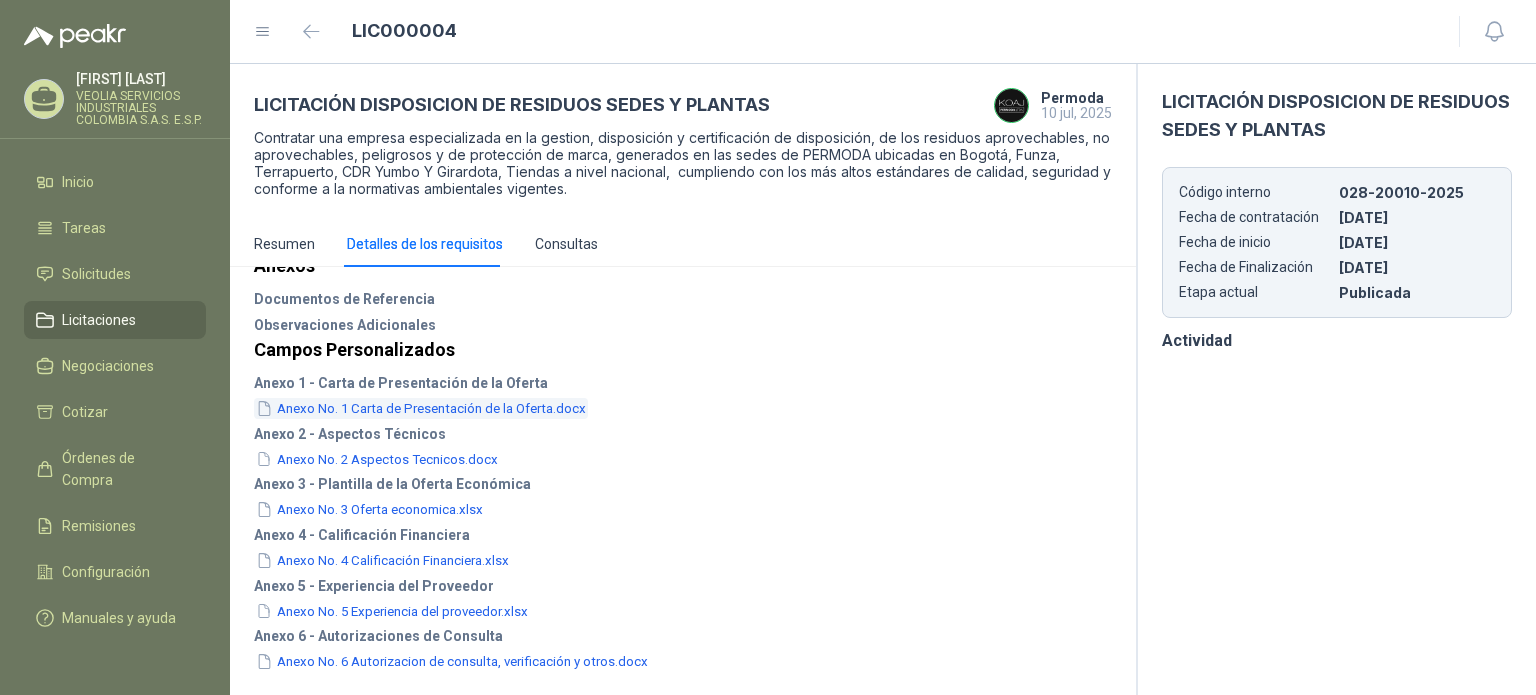 click on "Anexo No. 1 Carta de Presentación de la Oferta.docx" at bounding box center [421, 408] 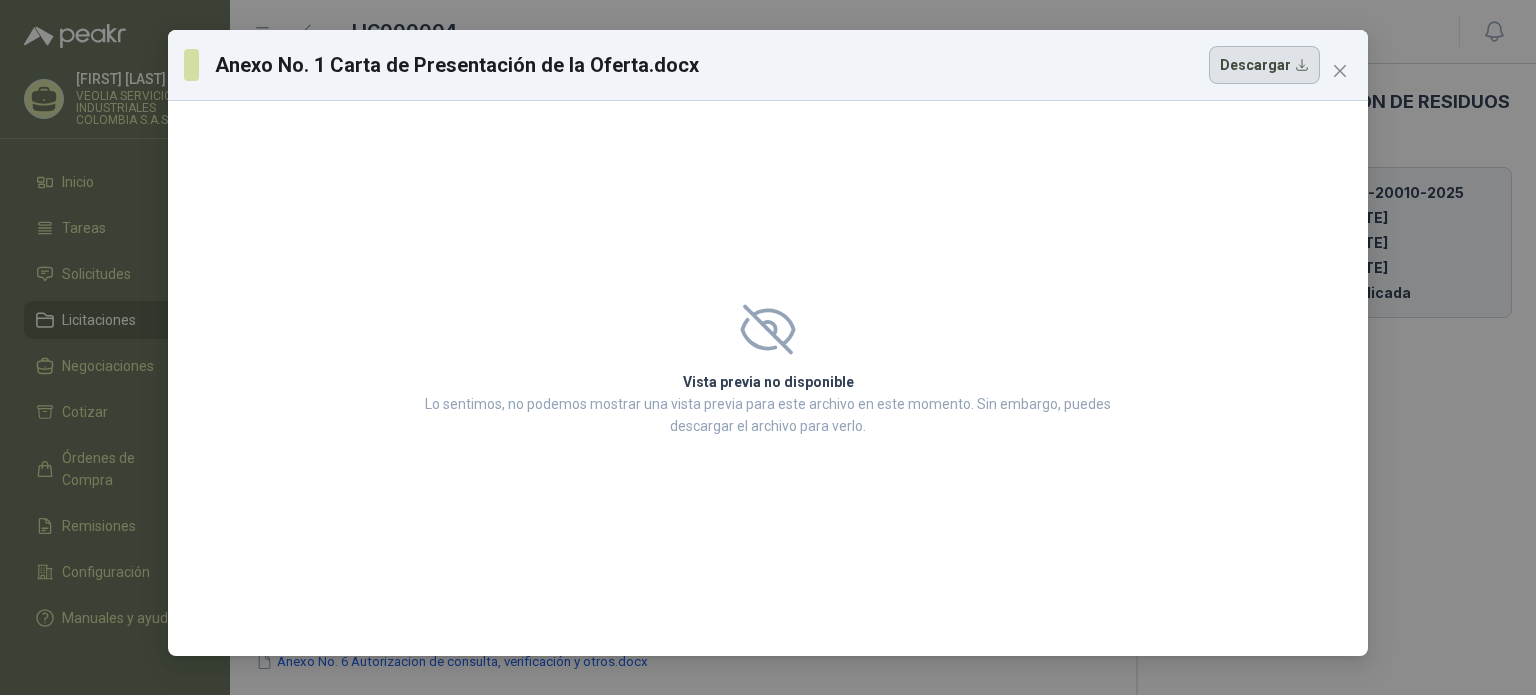click on "Descargar" at bounding box center (1264, 65) 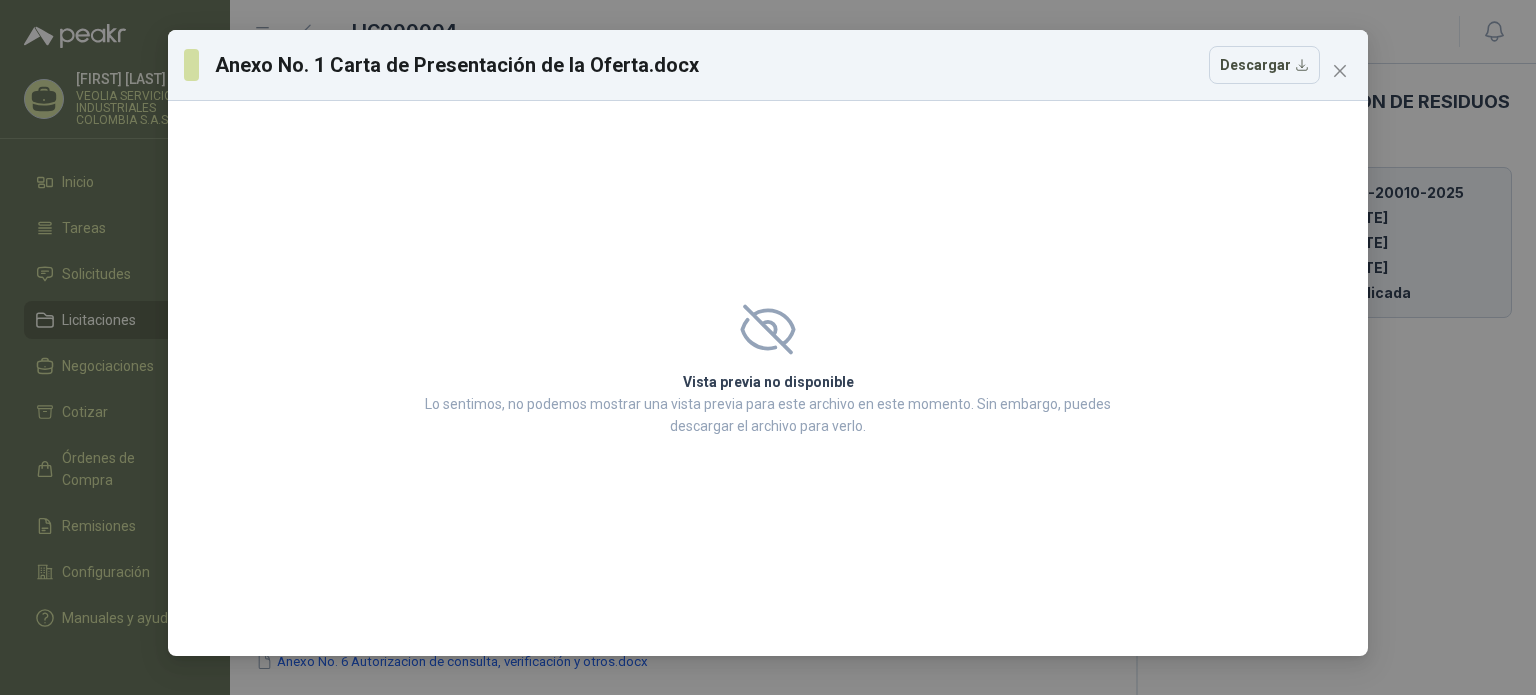click on "Anexo No. 1 Carta de Presentación de la Oferta.docx   Descargar  Vista previa no disponible Lo sentimos, no podemos mostrar una vista previa para este archivo en este momento. Sin embargo, puedes descargar el archivo para verlo." at bounding box center (768, 347) 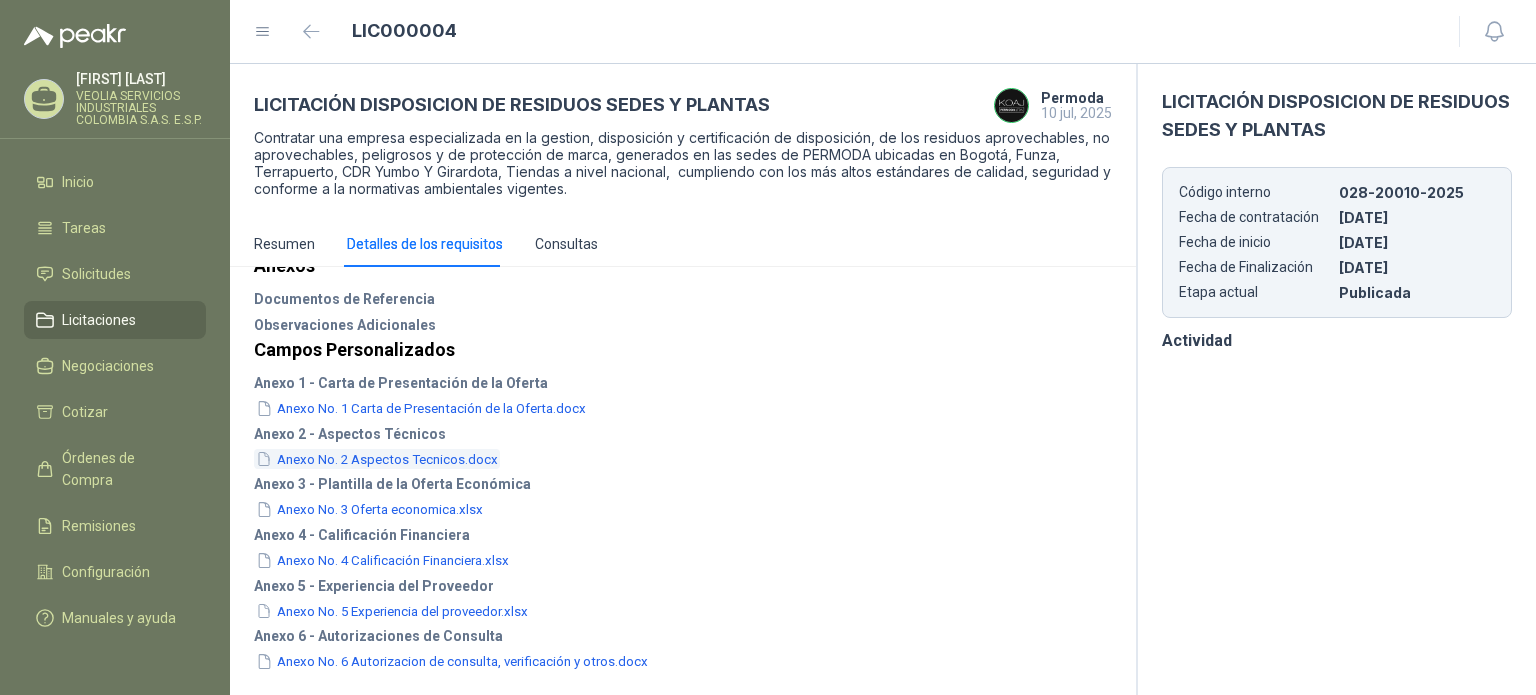 click on "Anexo No. 2 Aspectos Tecnicos.docx" at bounding box center [377, 459] 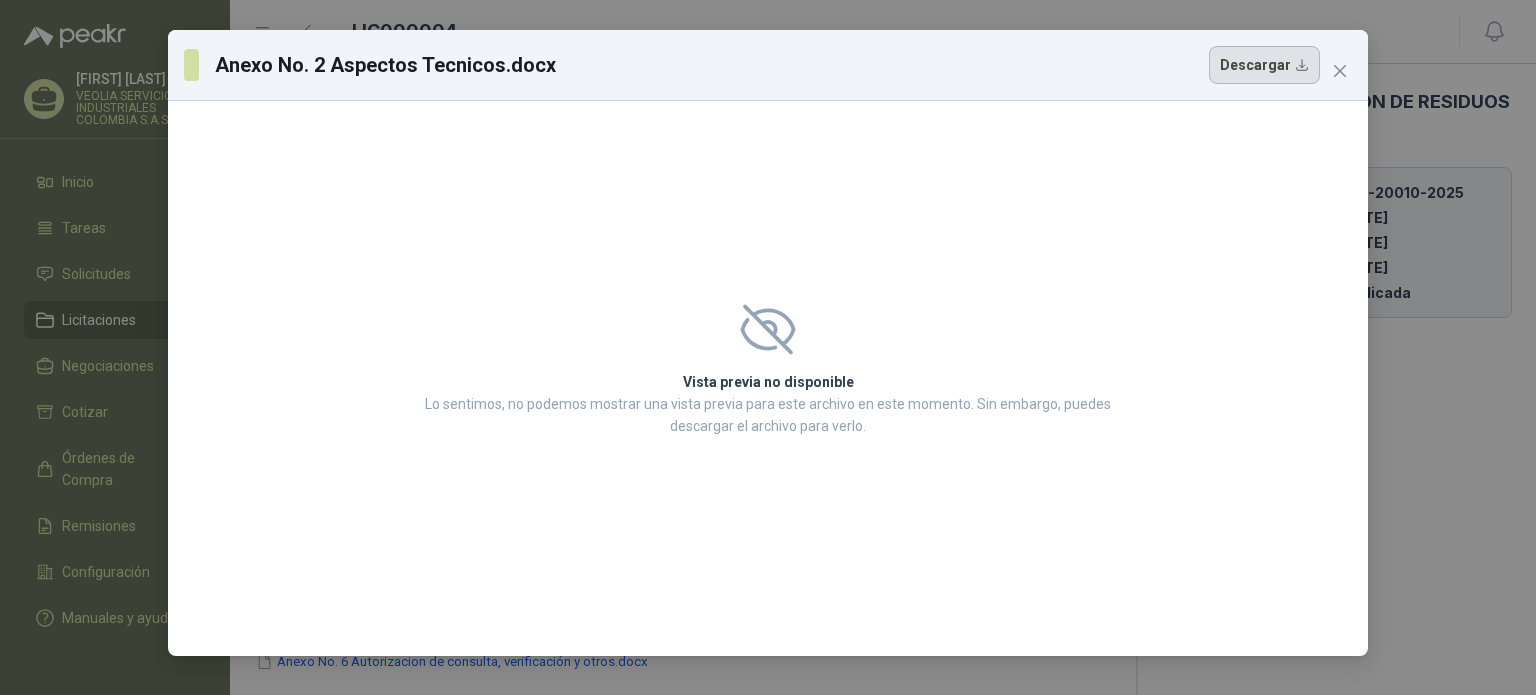 click on "Descargar" at bounding box center (1264, 65) 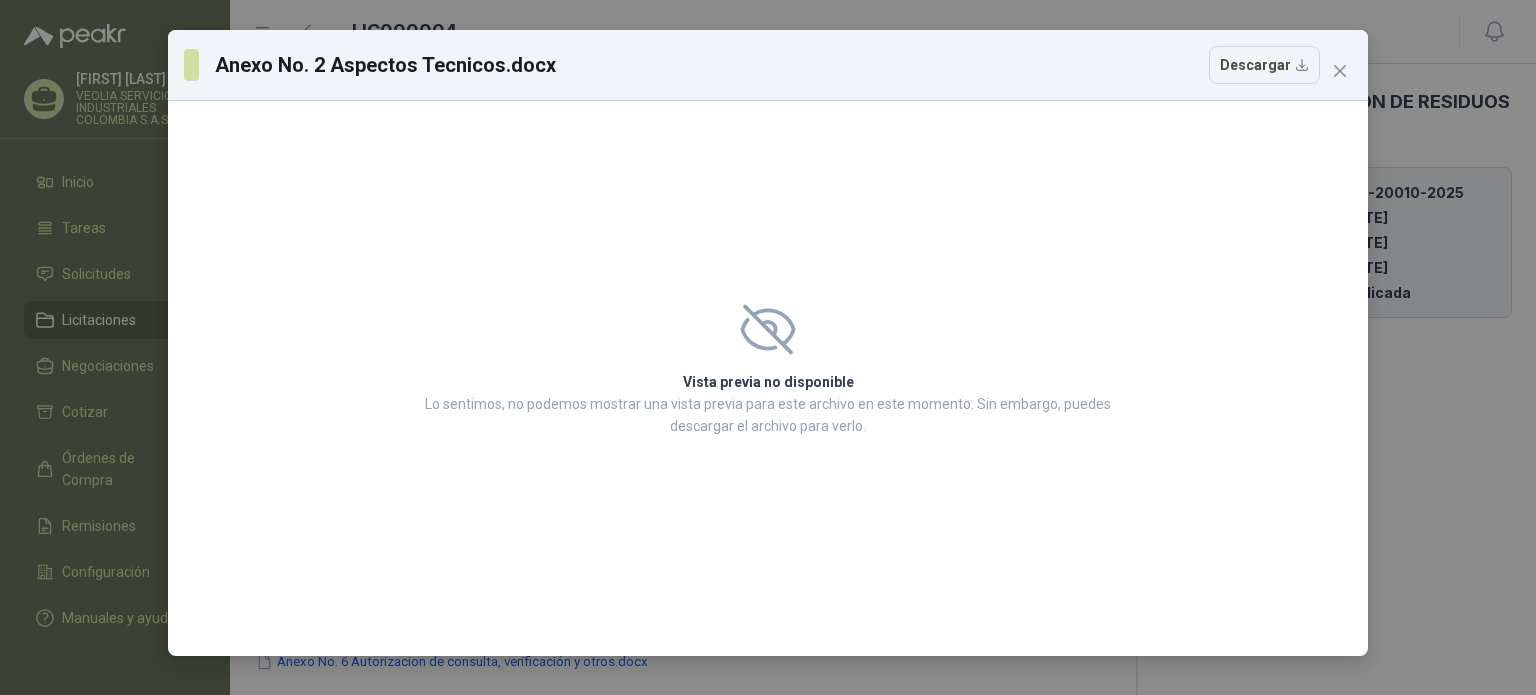 click on "Anexo No. 2 Aspectos Tecnicos.docx   Descargar  Vista previa no disponible Lo sentimos, no podemos mostrar una vista previa para este archivo en este momento. Sin embargo, puedes descargar el archivo para verlo." at bounding box center (768, 347) 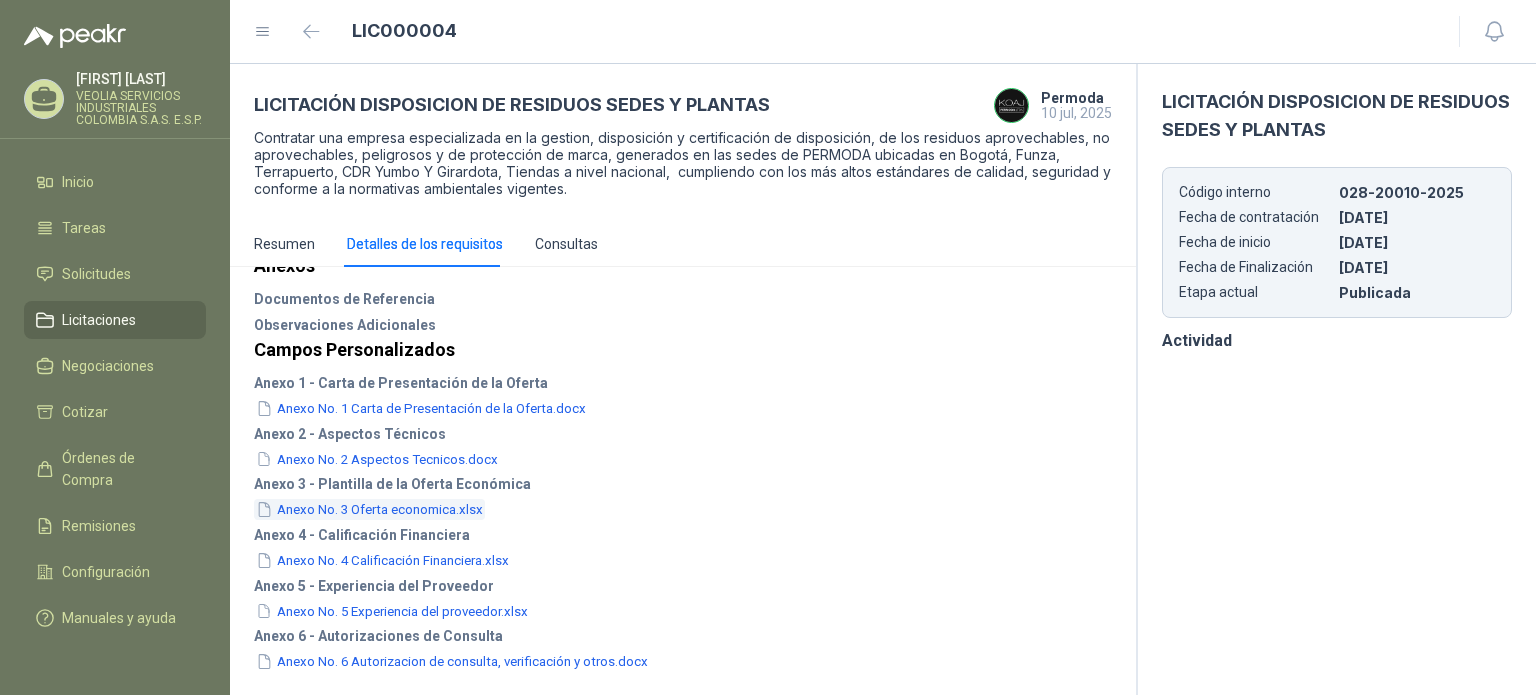 click on "Anexo No. 3 Oferta economica.xlsx" at bounding box center (369, 509) 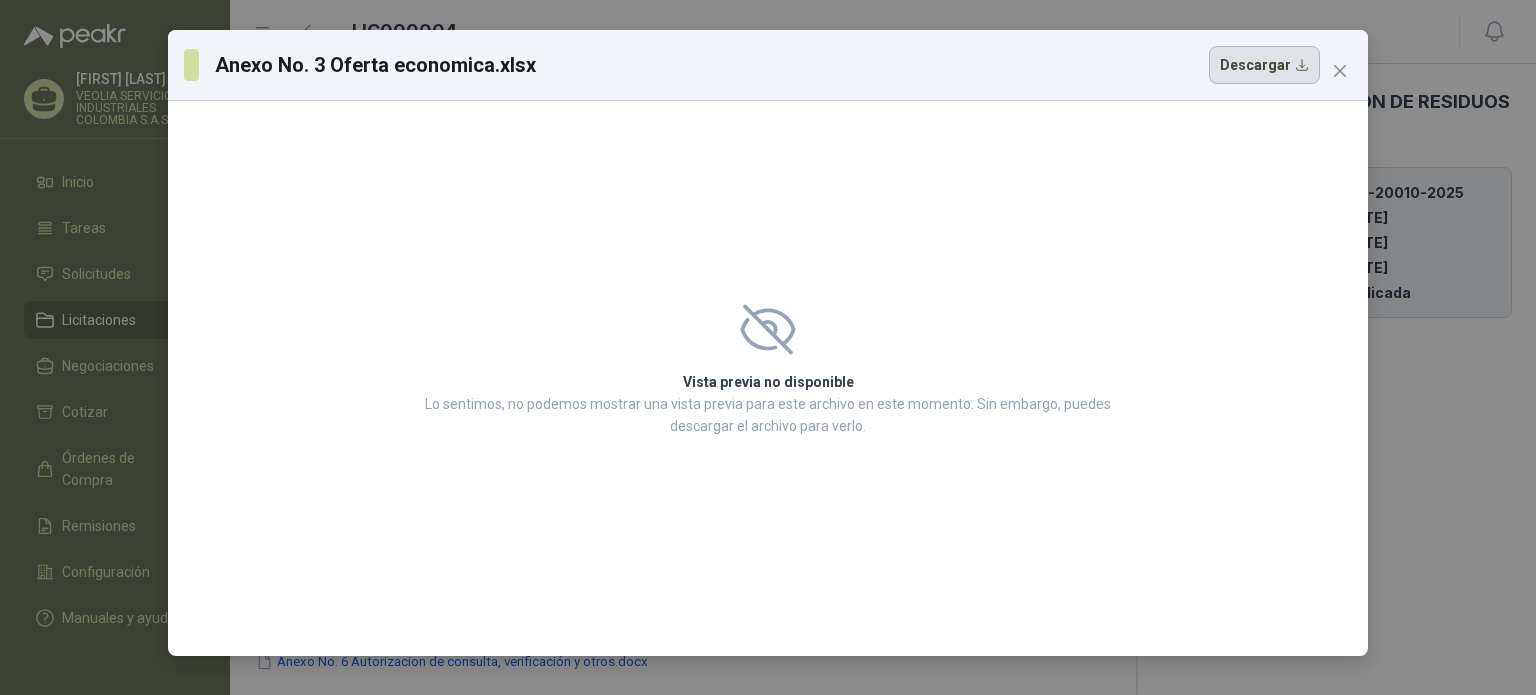 click on "Descargar" at bounding box center (1264, 65) 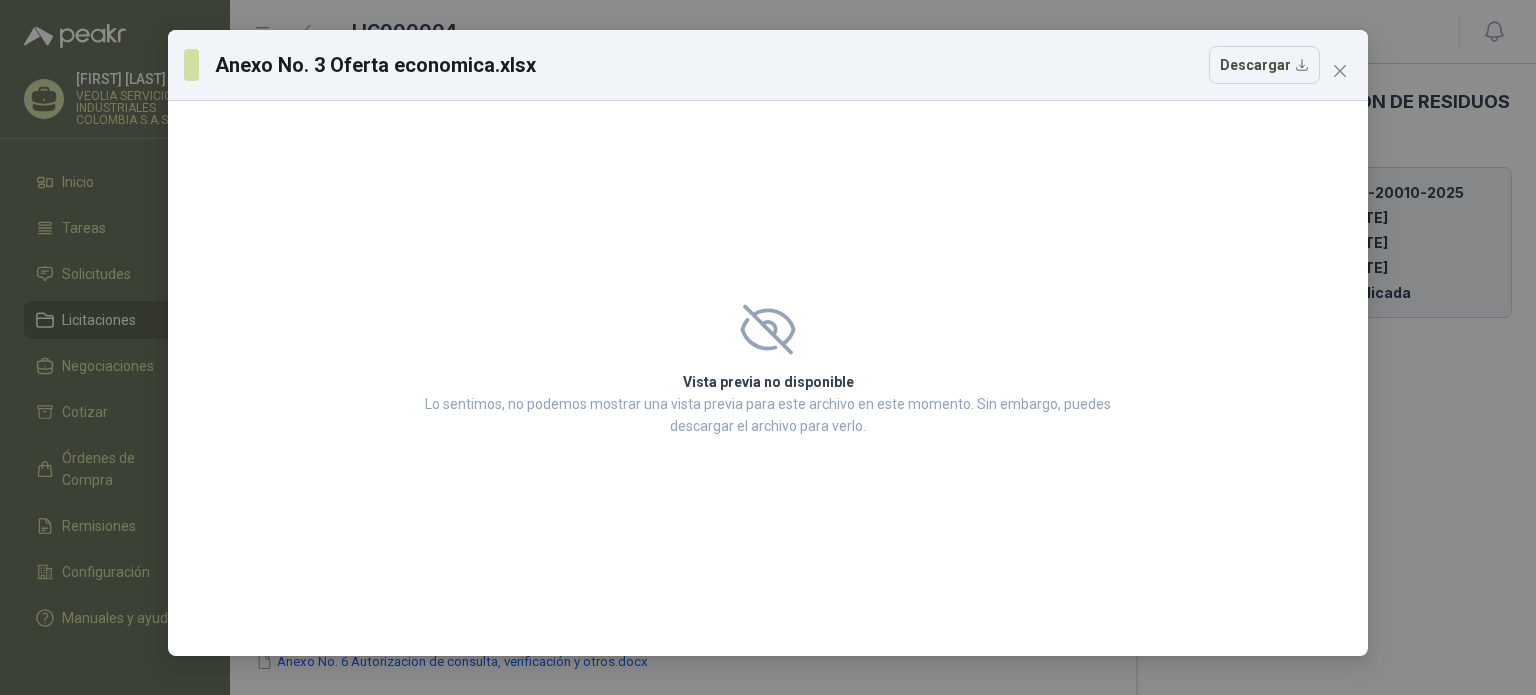 click on "Anexo No. 3 Oferta economica.xlsx   Descargar  Vista previa no disponible Lo sentimos, no podemos mostrar una vista previa para este archivo en este momento. Sin embargo, puedes descargar el archivo para verlo." at bounding box center (768, 347) 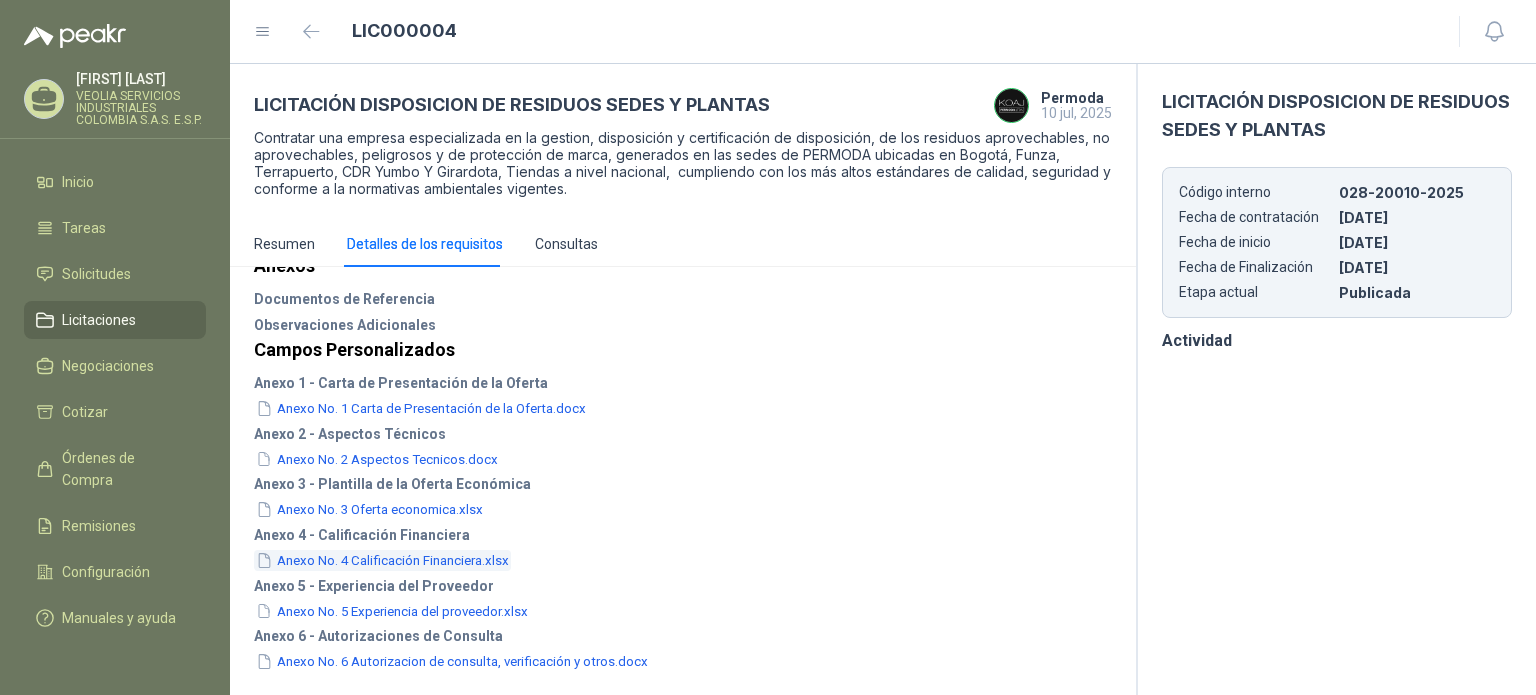 click on "Anexo No. 4 Calificación Financiera.xlsx" at bounding box center (382, 560) 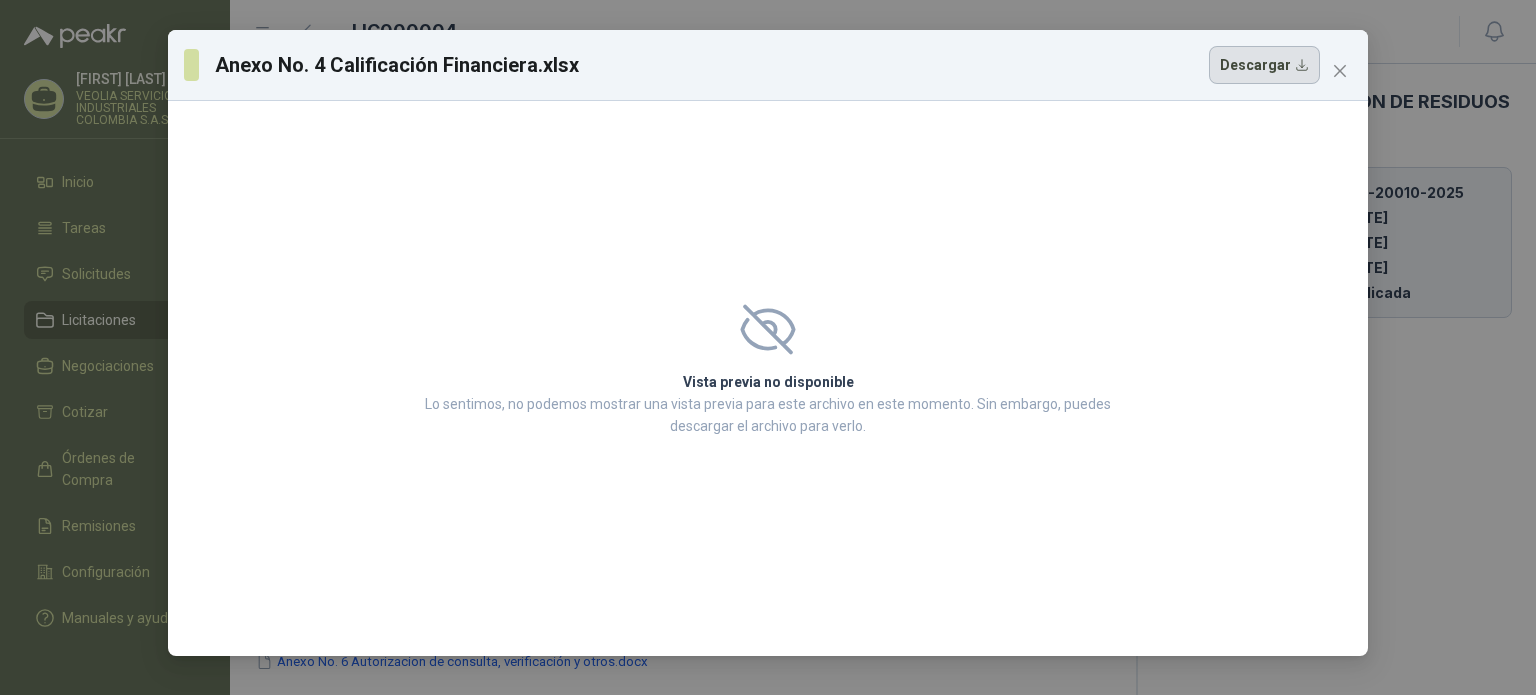 click on "Descargar" at bounding box center [1264, 65] 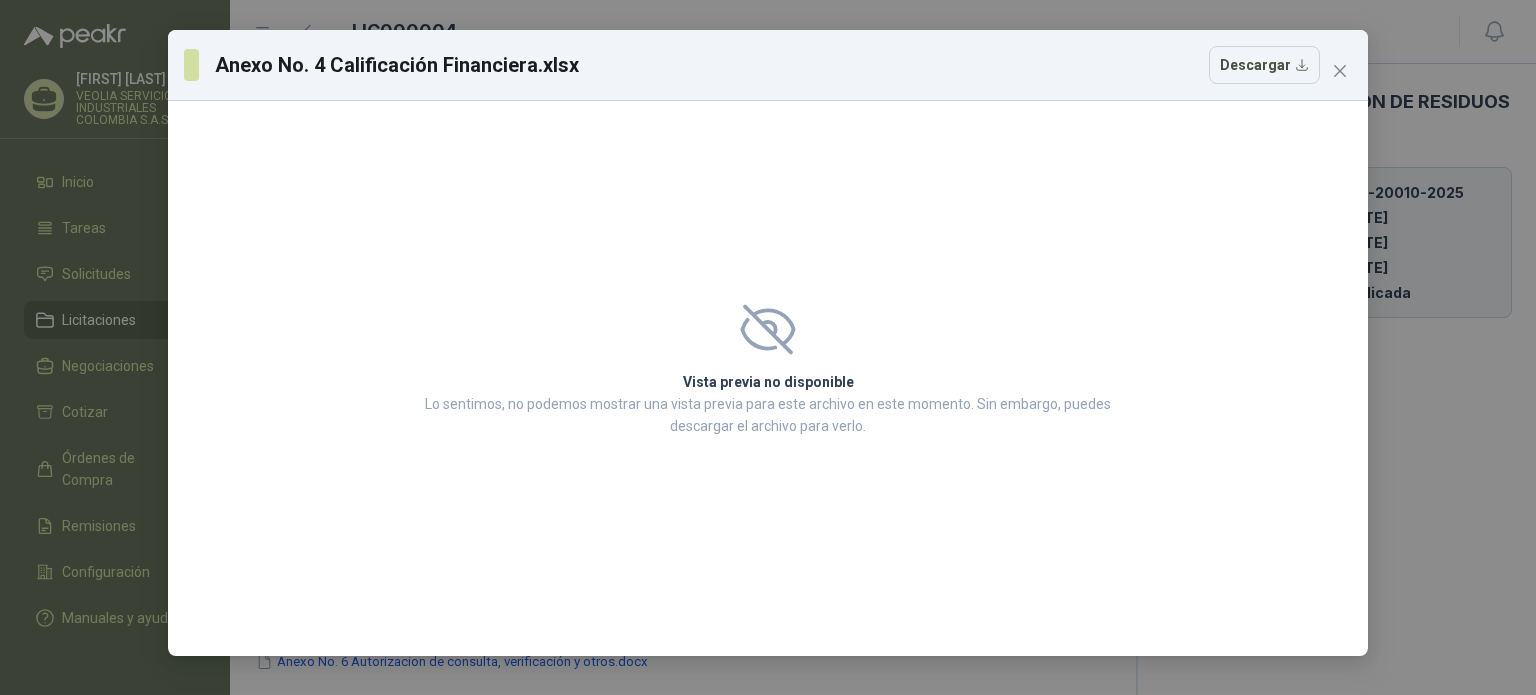 click on "Anexo No. 4 Calificación Financiera.xlsx   Descargar  Vista previa no disponible Lo sentimos, no podemos mostrar una vista previa para este archivo en este momento. Sin embargo, puedes descargar el archivo para verlo." at bounding box center [768, 347] 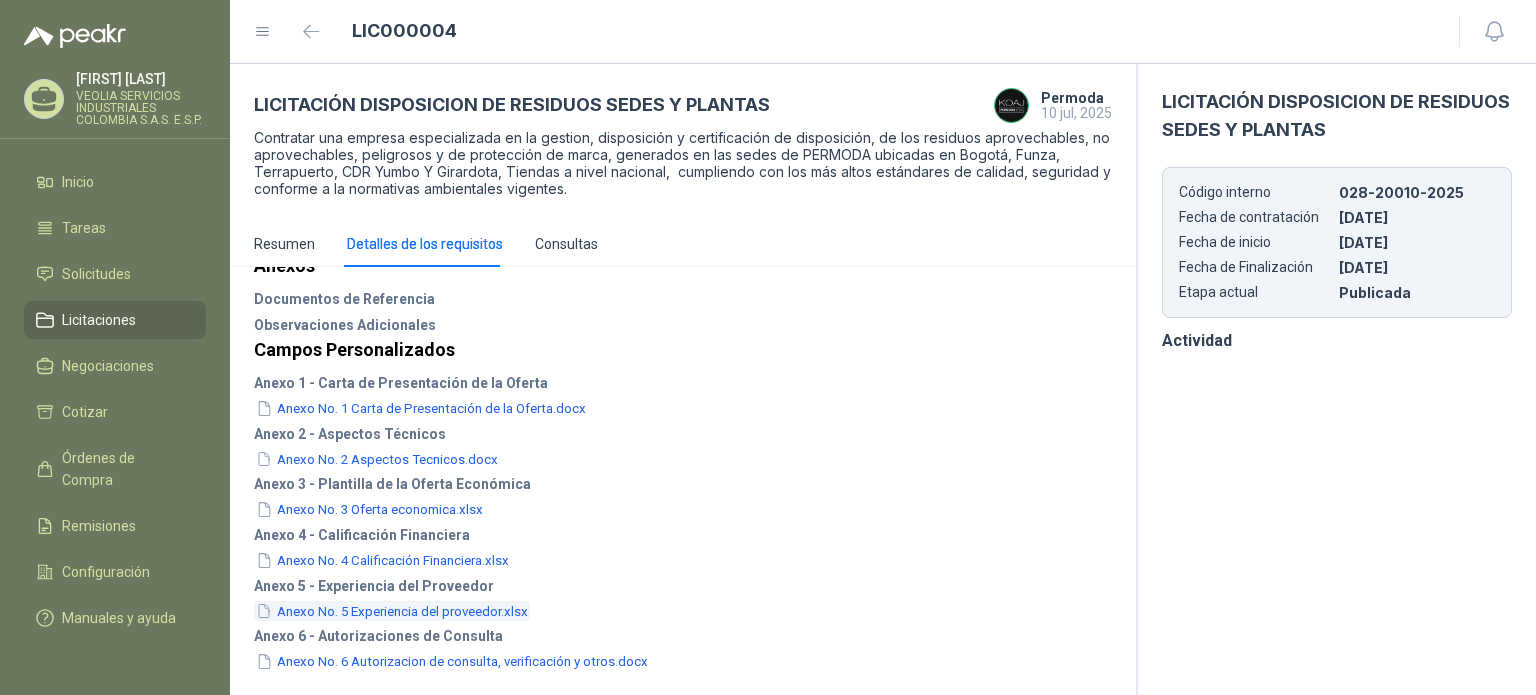 click on "Anexo No. 5 Experiencia del proveedor.xlsx" at bounding box center [392, 611] 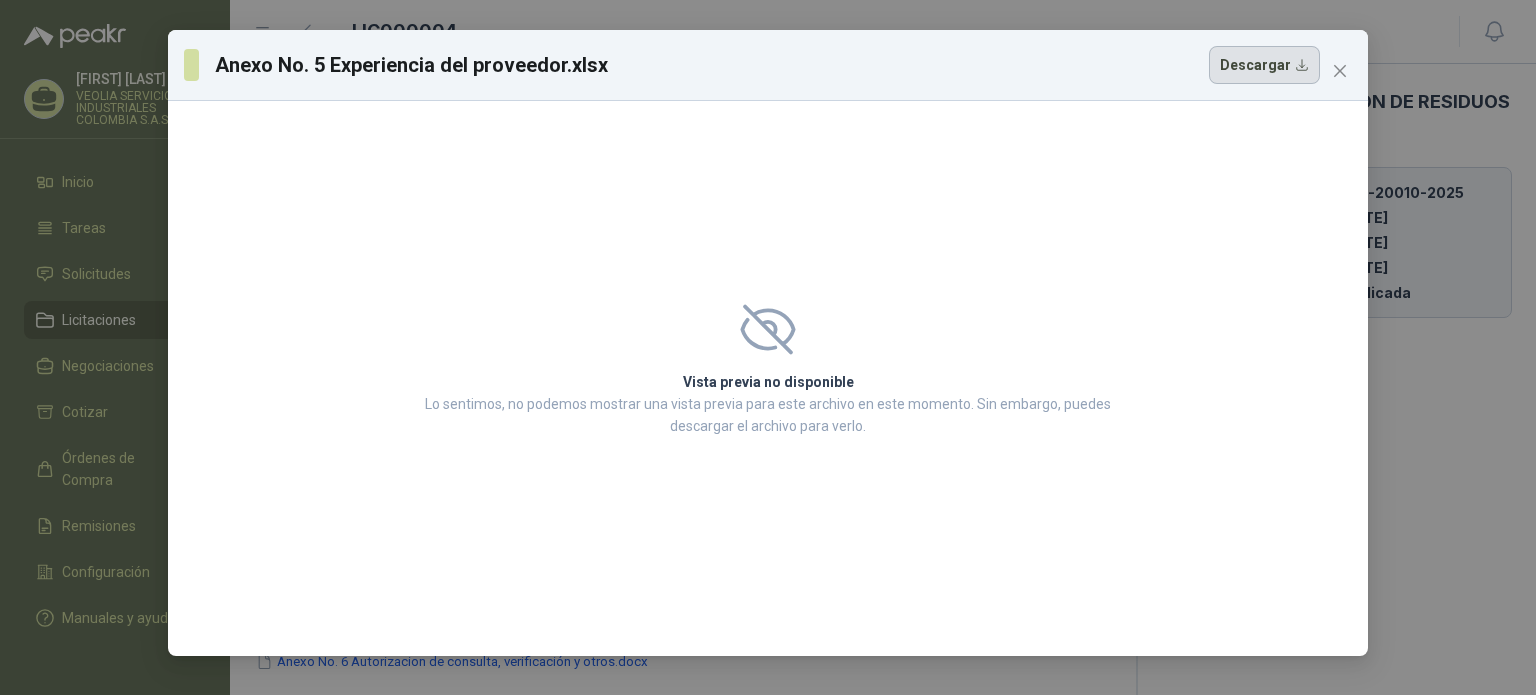 click on "Descargar" at bounding box center (1264, 65) 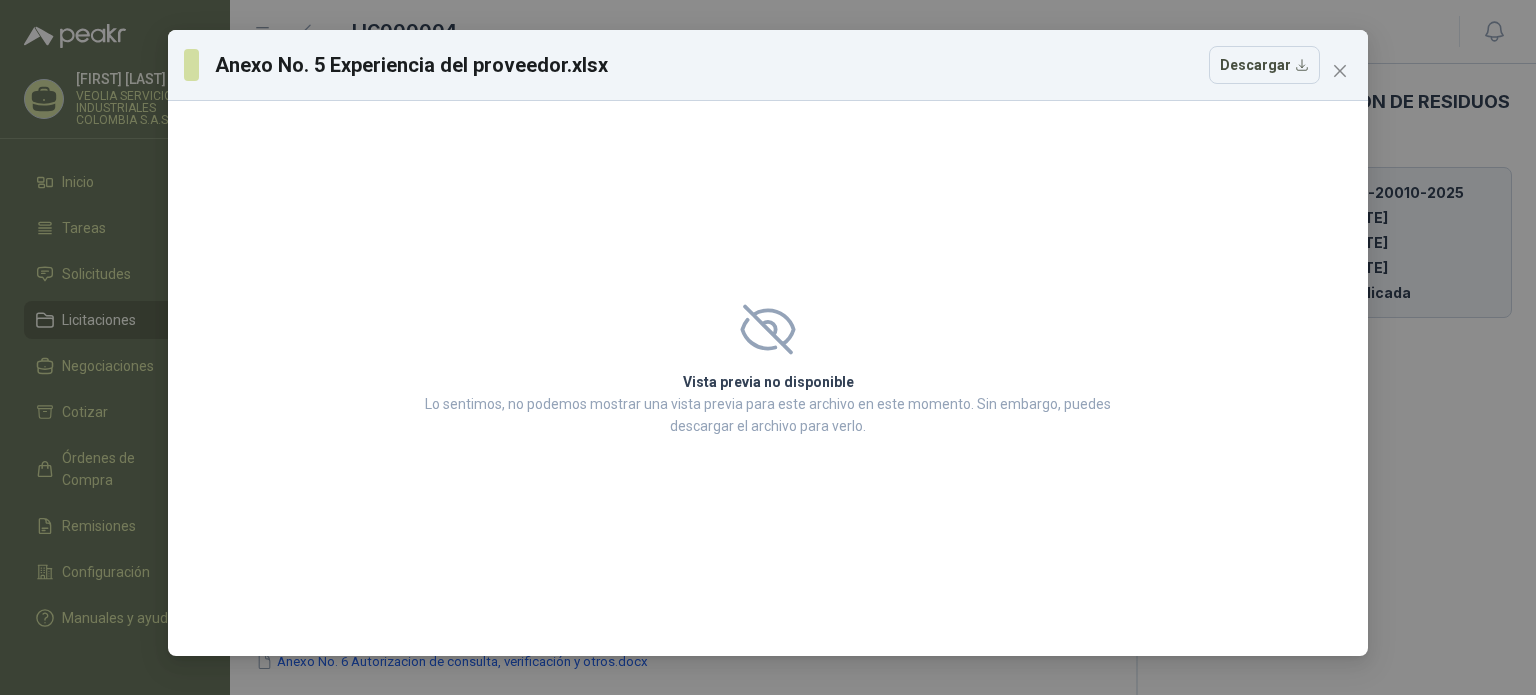 click on "Anexo No. 5 Experiencia del proveedor.xlsx   Descargar  Vista previa no disponible Lo sentimos, no podemos mostrar una vista previa para este archivo en este momento. Sin embargo, puedes descargar el archivo para verlo." at bounding box center [768, 347] 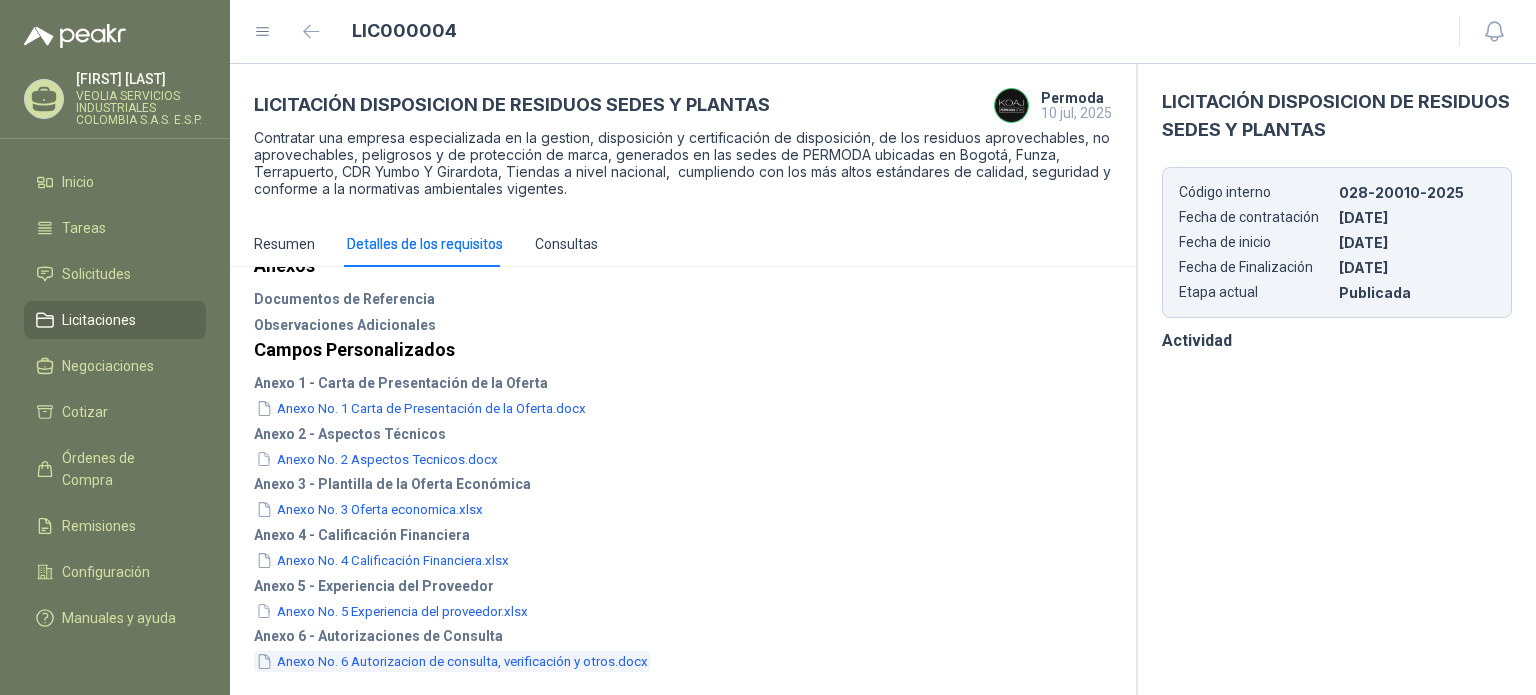 click on "Anexo No. 6 Autorizacion de consulta, verificación y otros.docx" at bounding box center (452, 661) 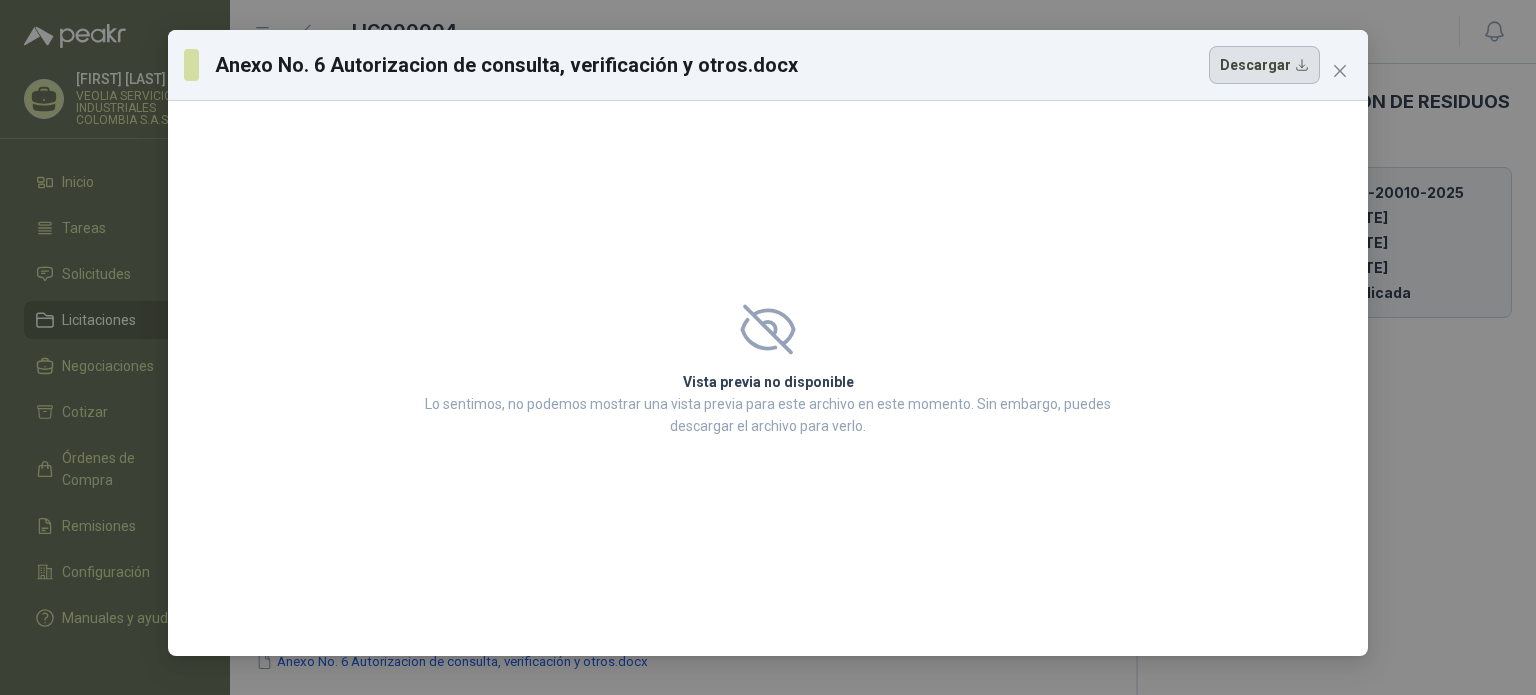 click on "Descargar" at bounding box center [1264, 65] 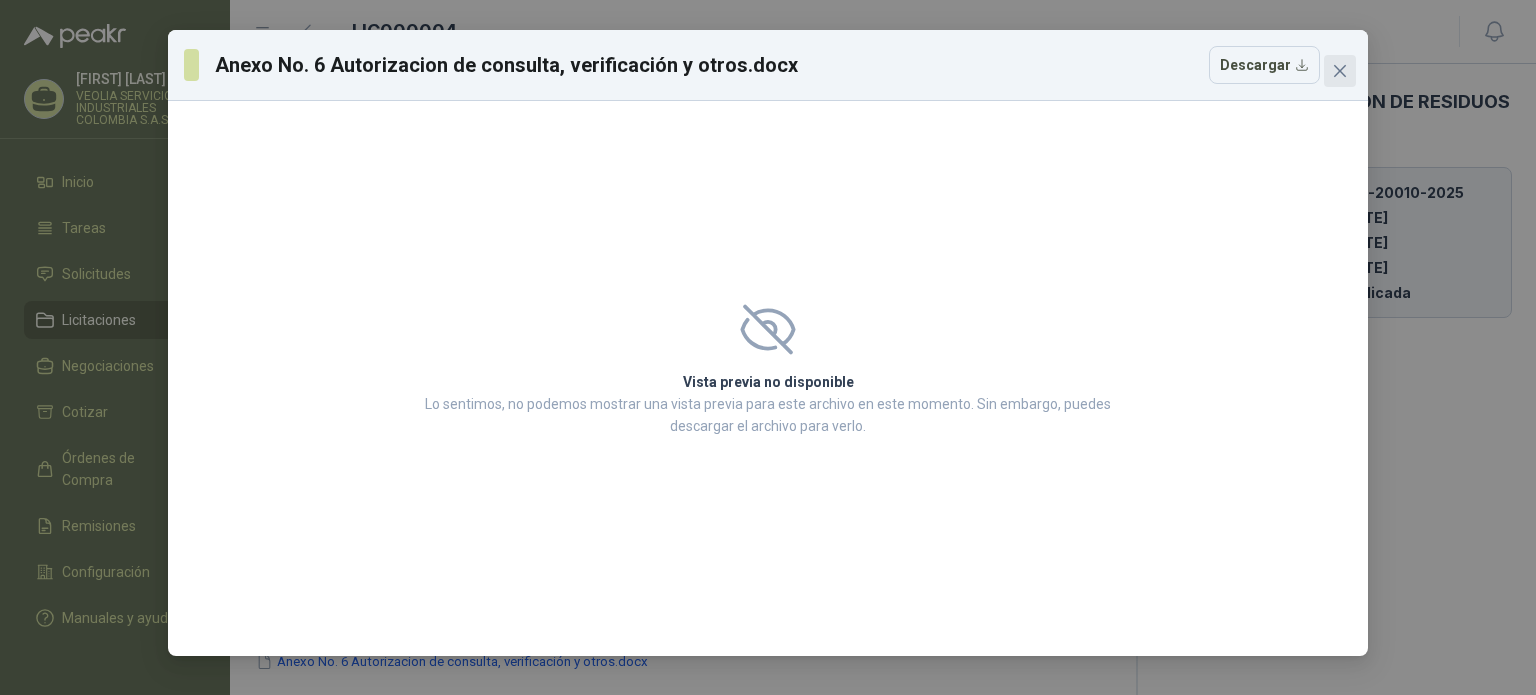 click 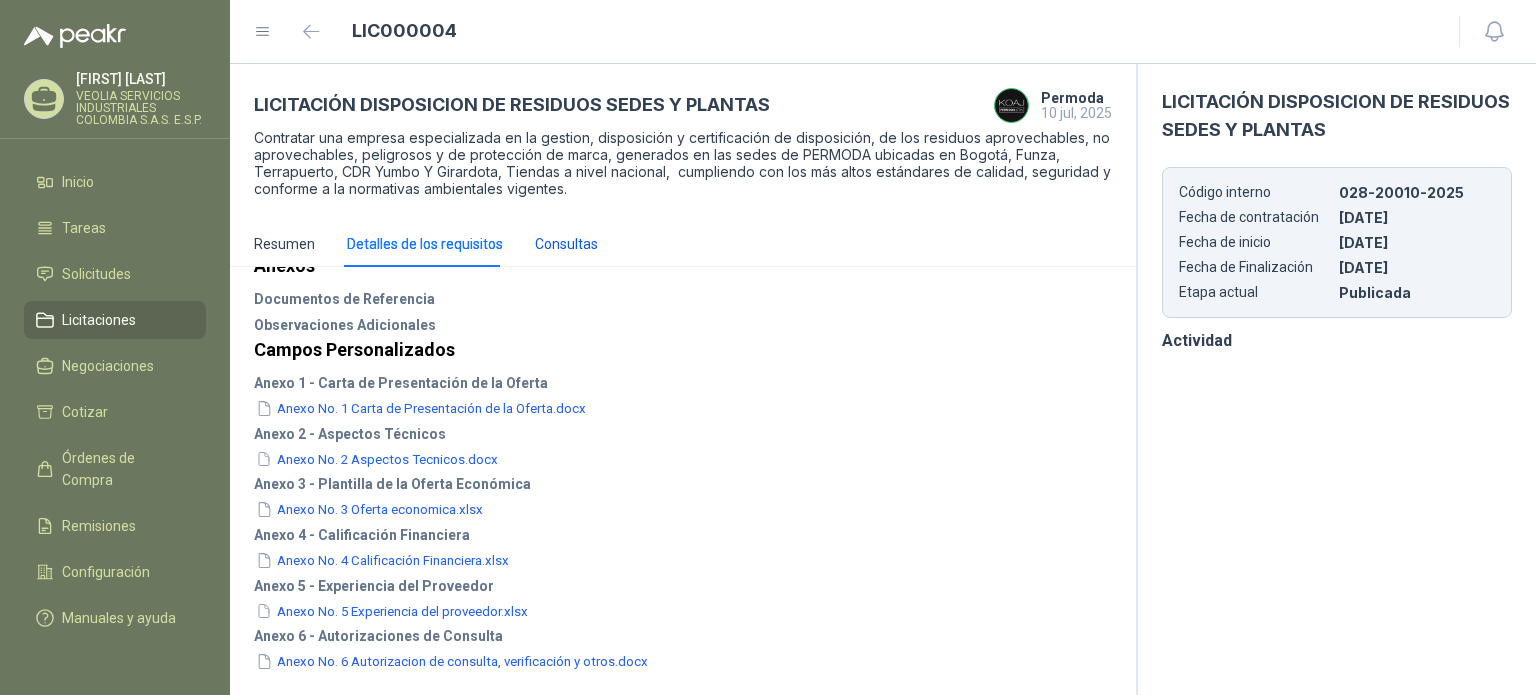click on "Consultas" at bounding box center (566, 244) 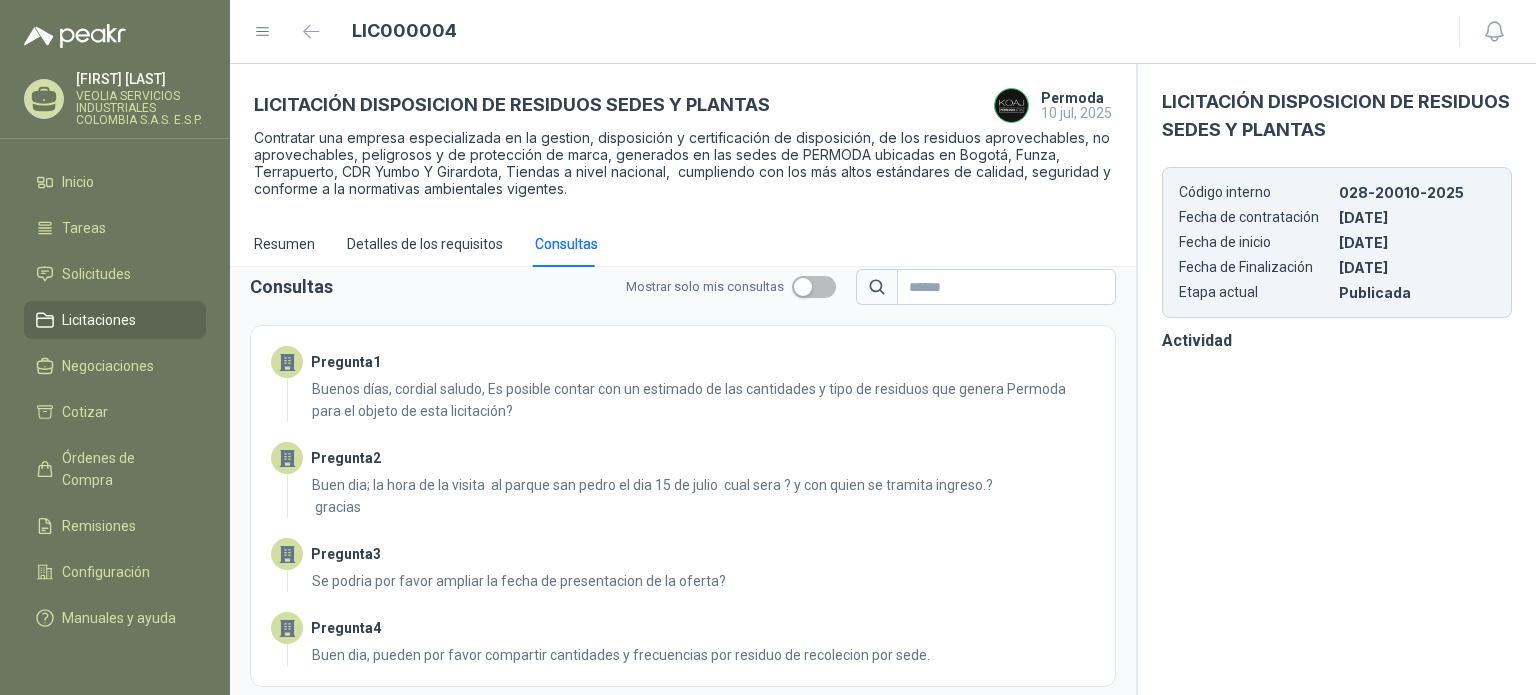 scroll, scrollTop: 28, scrollLeft: 0, axis: vertical 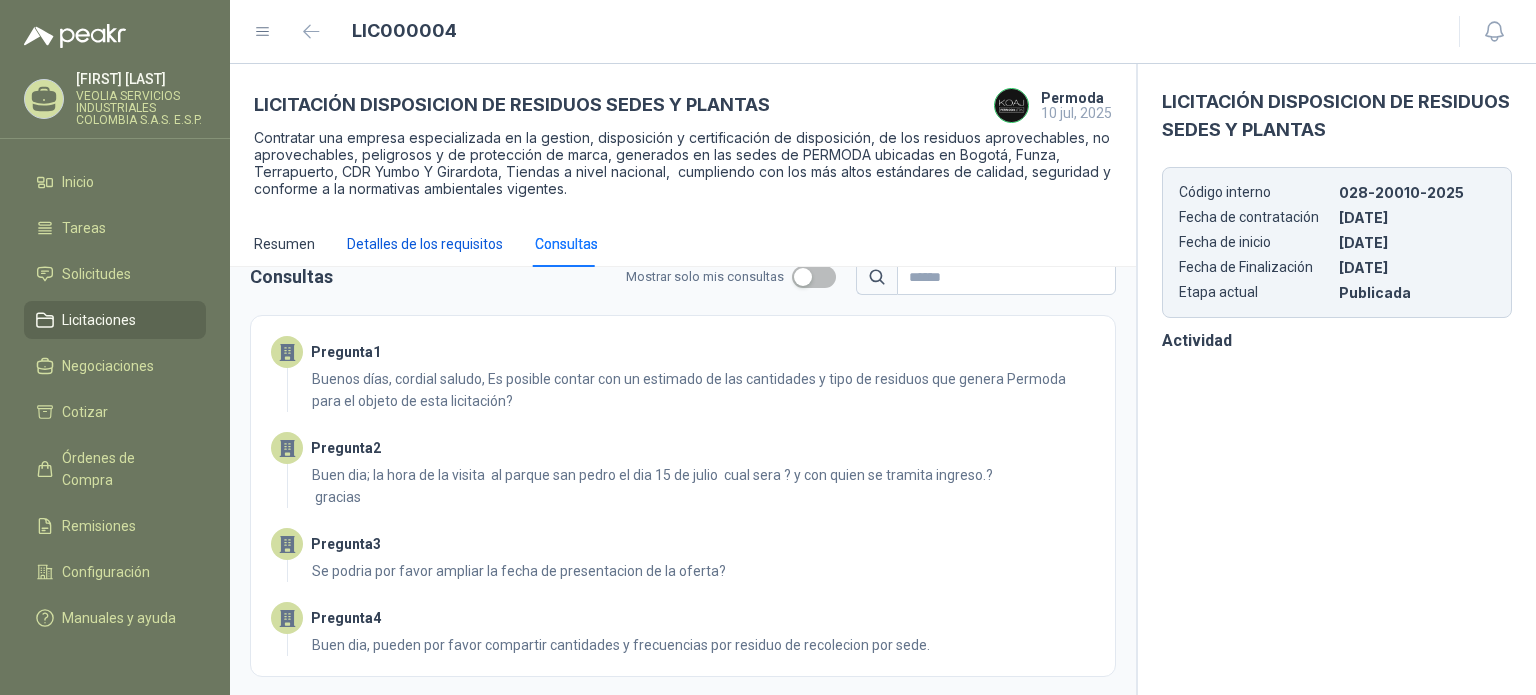 click on "Detalles de los requisitos" at bounding box center (425, 244) 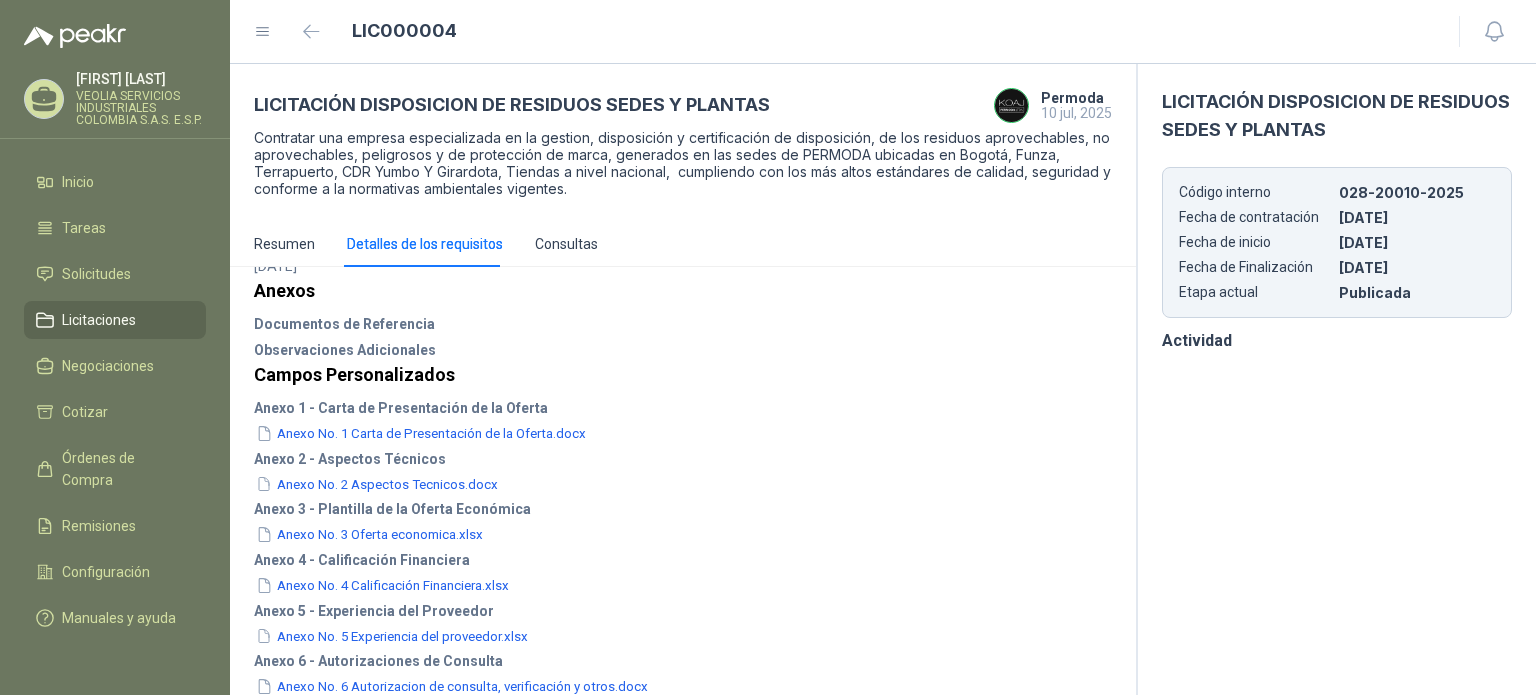 scroll, scrollTop: 563, scrollLeft: 0, axis: vertical 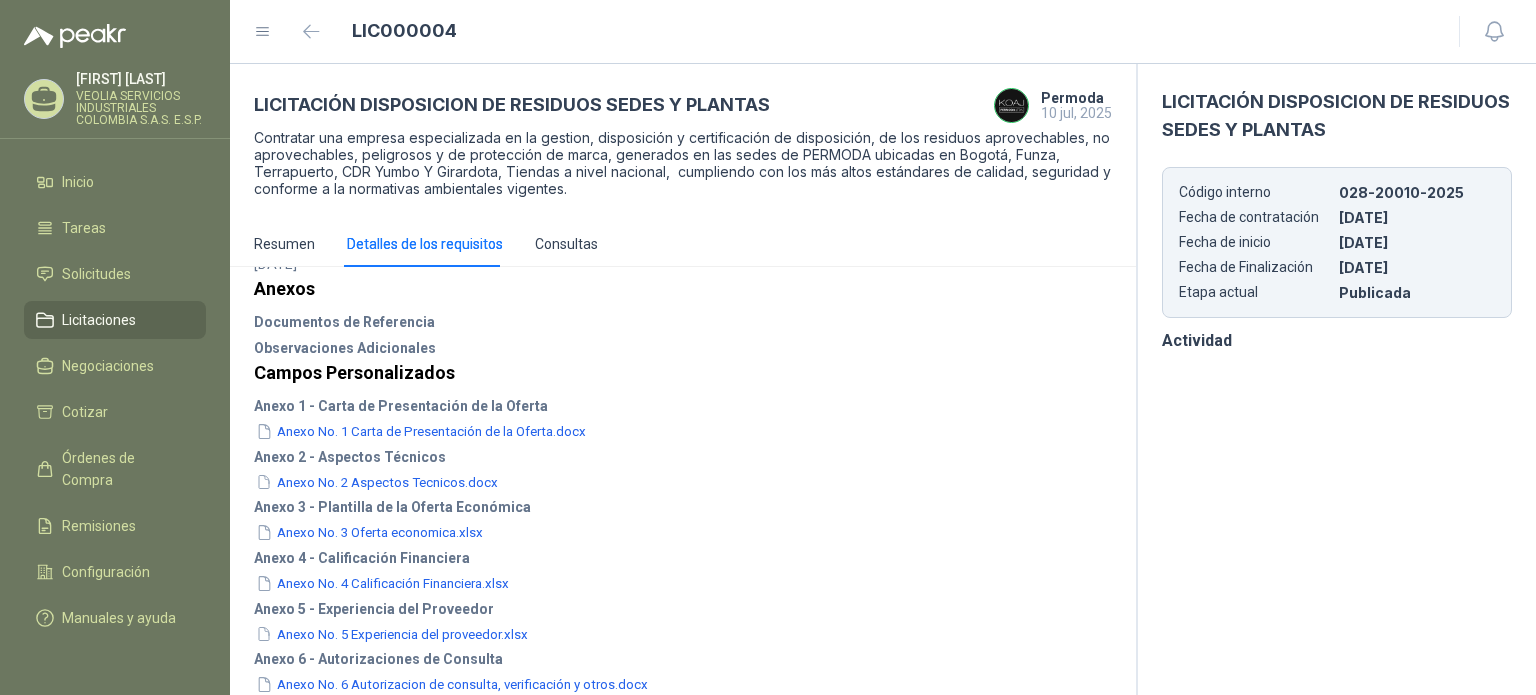 drag, startPoint x: 393, startPoint y: 348, endPoint x: 388, endPoint y: 336, distance: 13 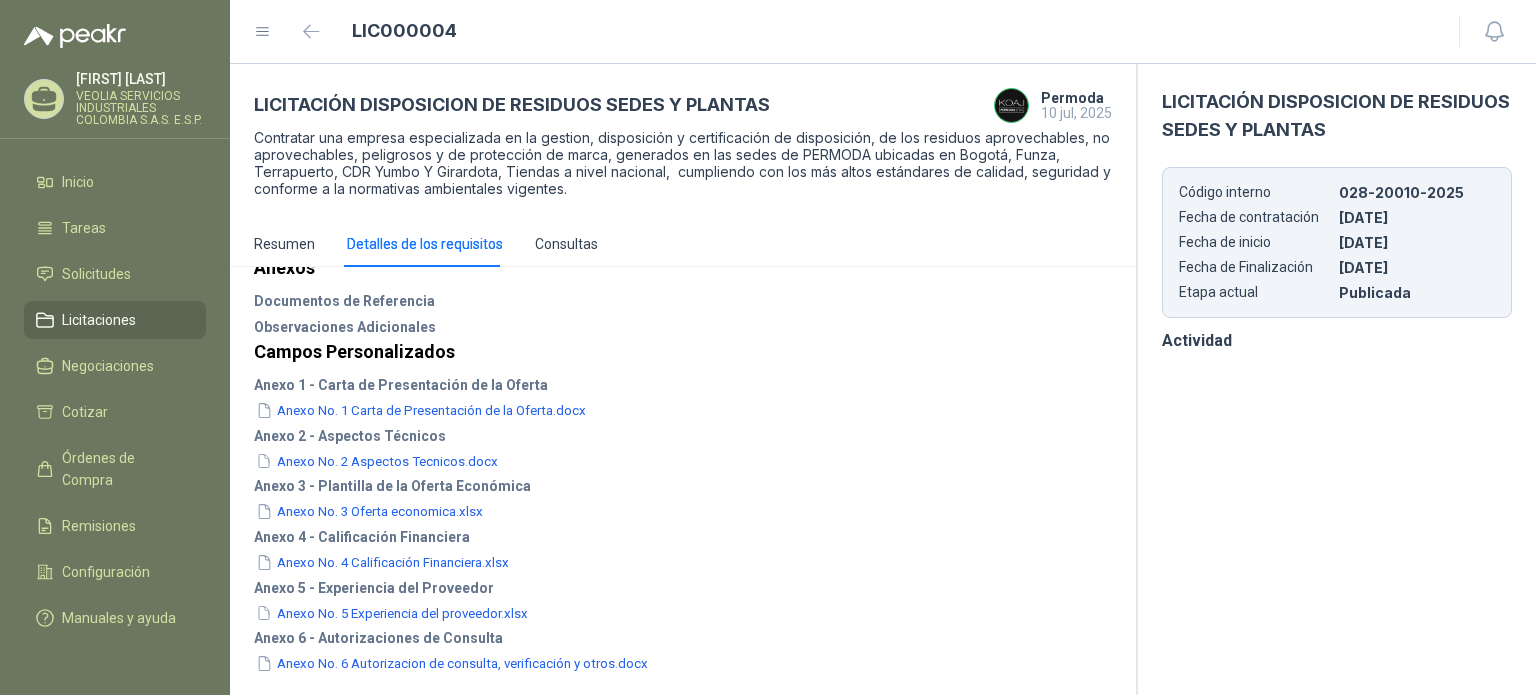 scroll, scrollTop: 586, scrollLeft: 0, axis: vertical 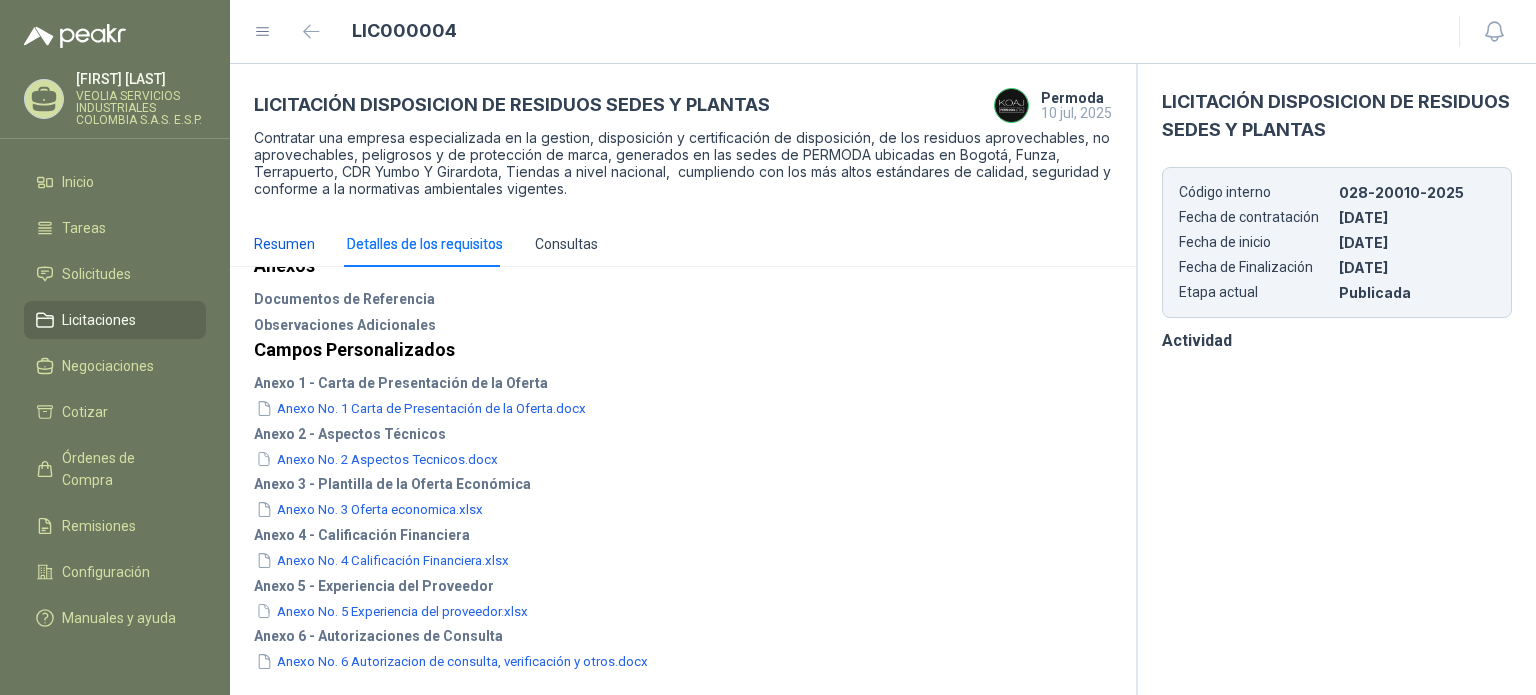 click on "Resumen" at bounding box center (284, 244) 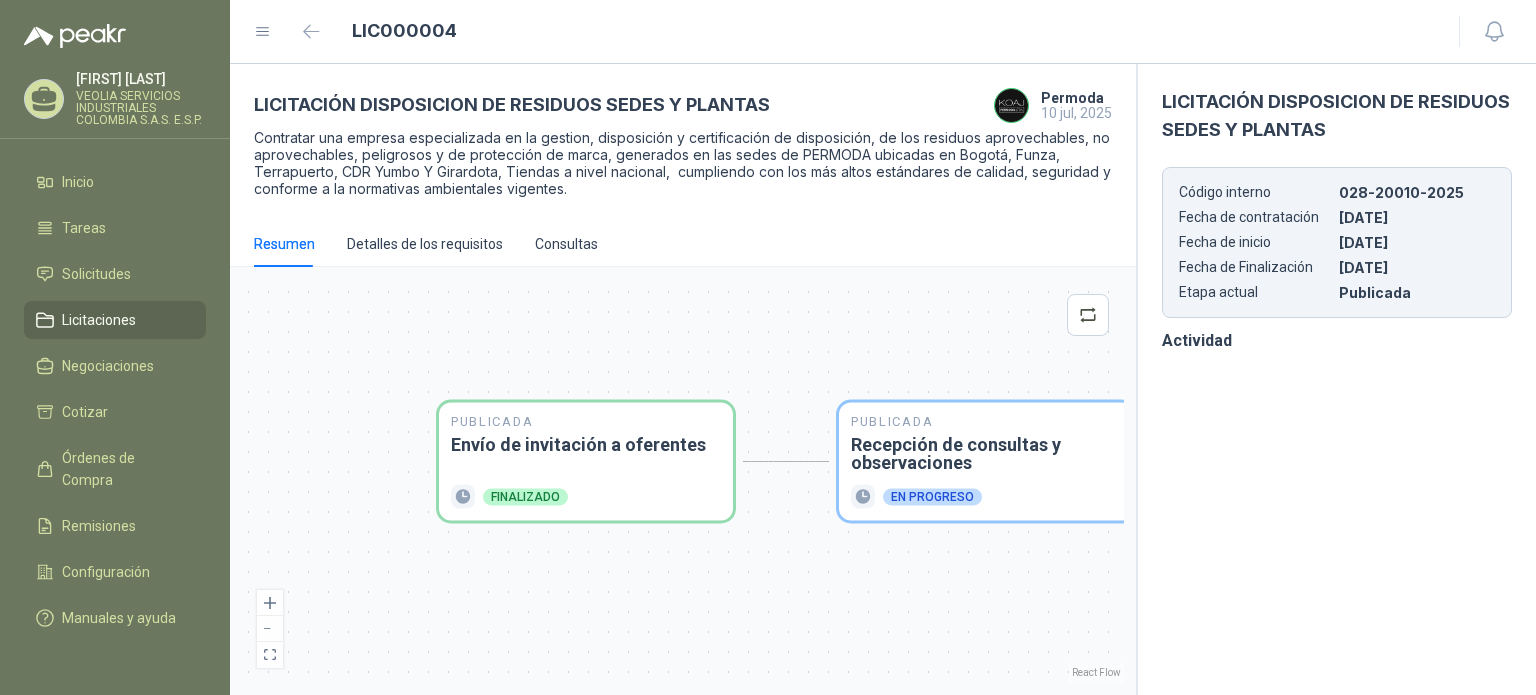 drag, startPoint x: 579, startPoint y: 533, endPoint x: 807, endPoint y: 486, distance: 232.7939 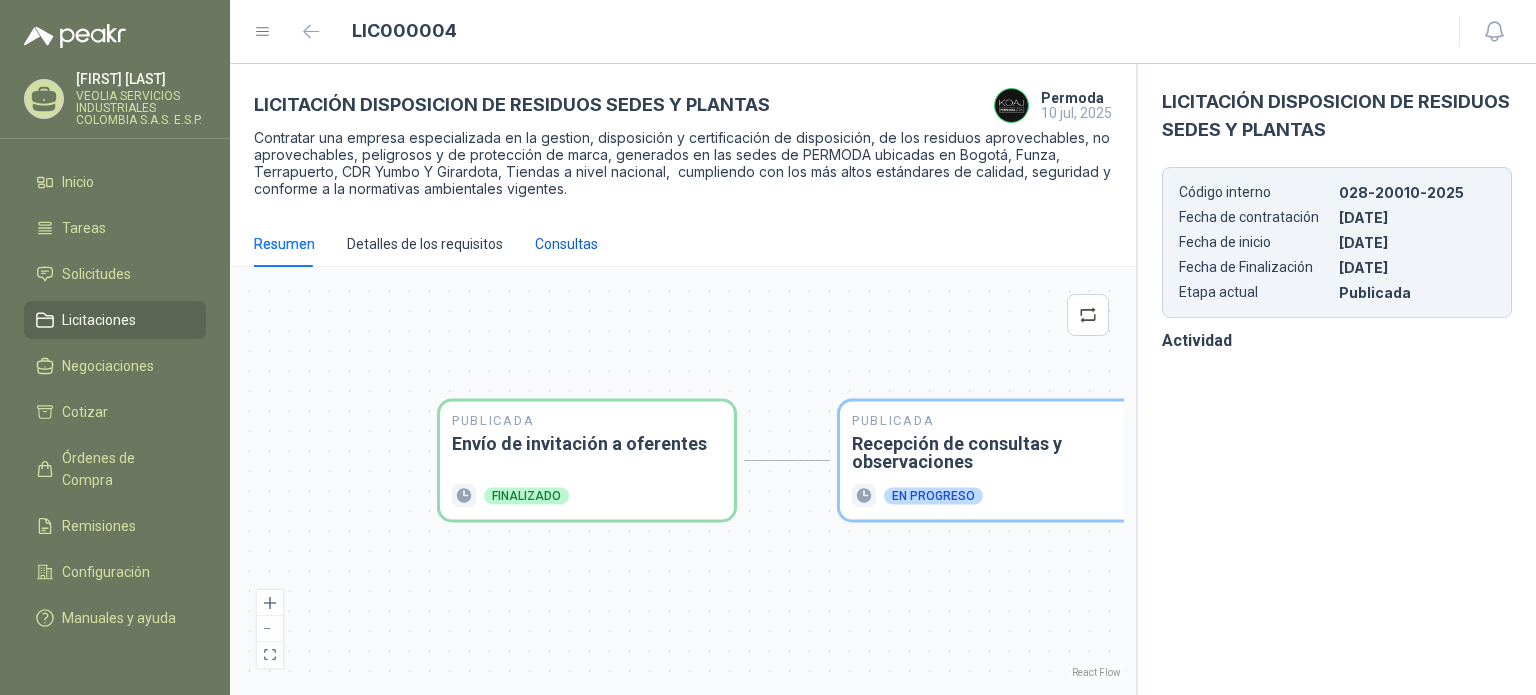 click on "Consultas" at bounding box center [566, 244] 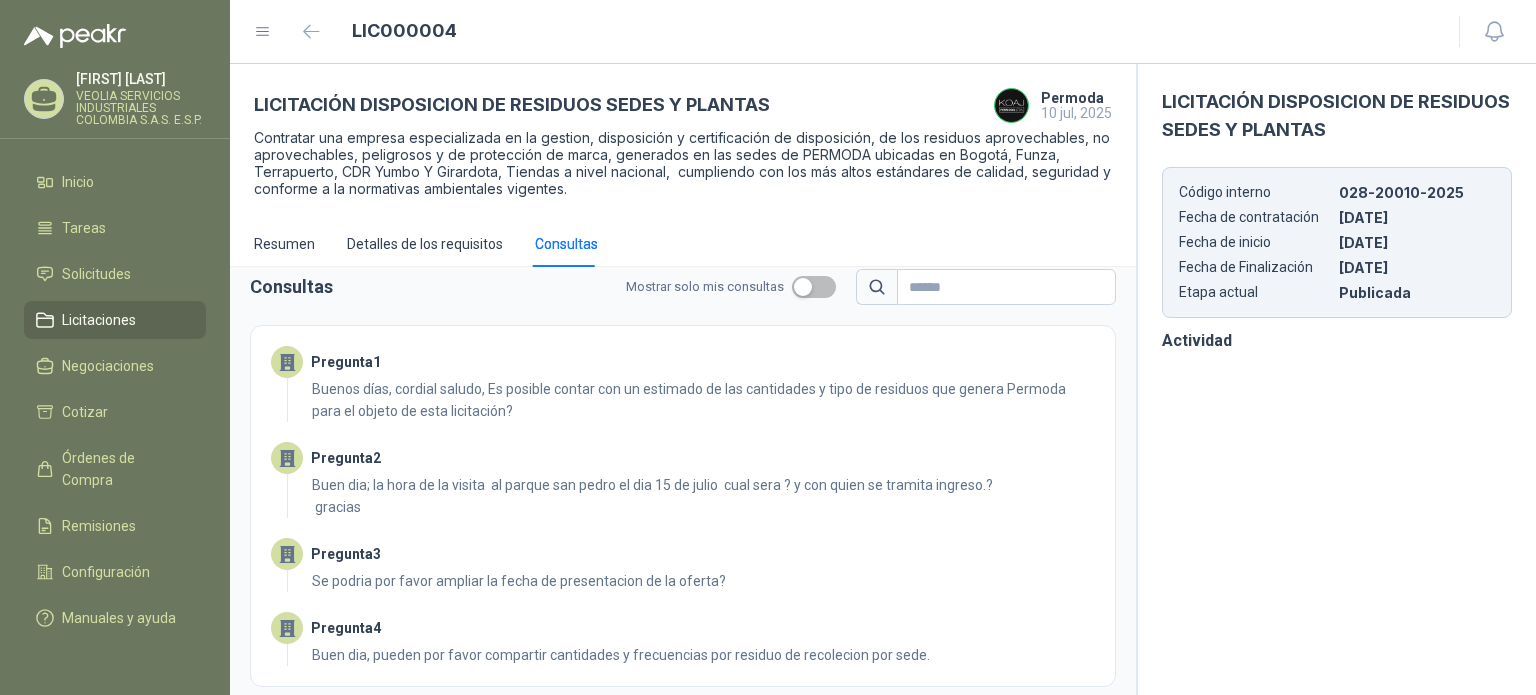 scroll, scrollTop: 0, scrollLeft: 0, axis: both 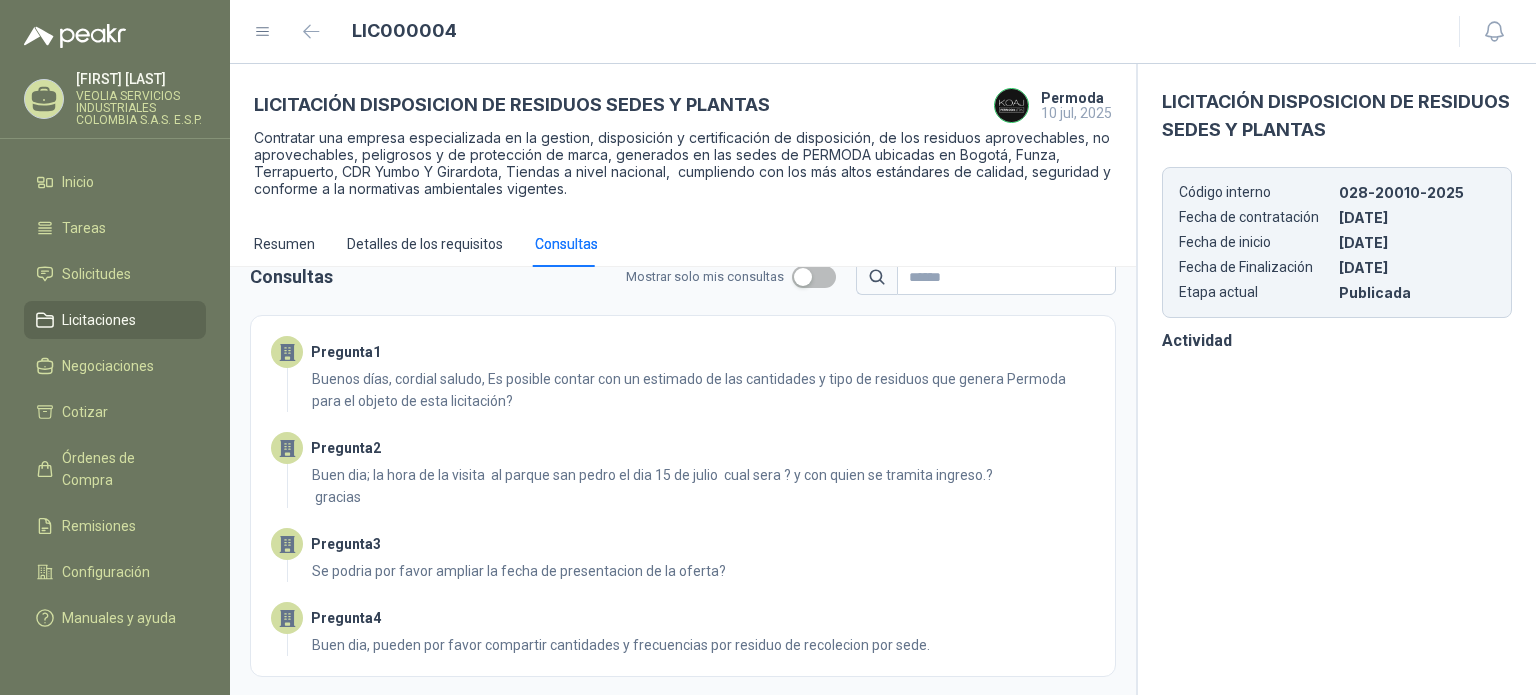 click on "Buenos días, cordial saludo, Es posible contar con un estimado de las cantidades y tipo de residuos que genera Permoda para el objeto de esta licitación?" at bounding box center (703, 390) 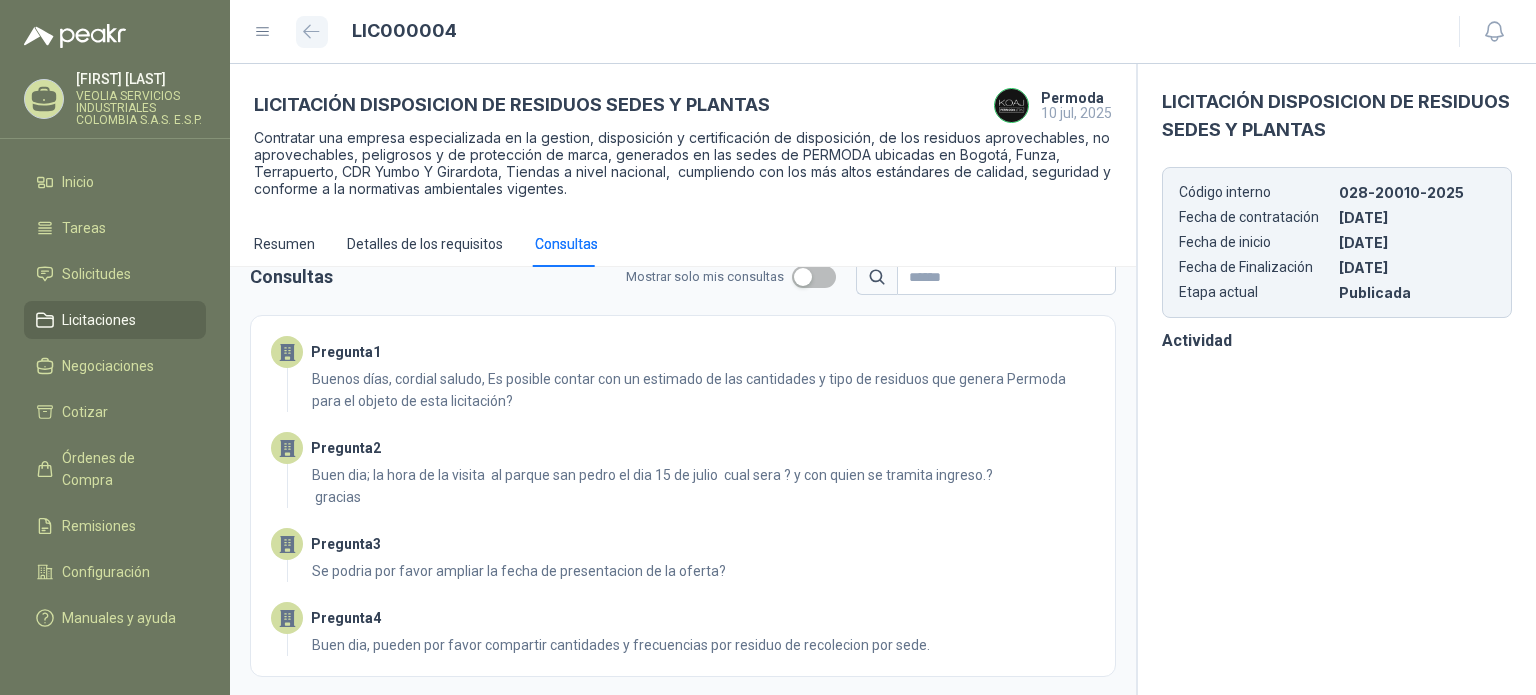 click 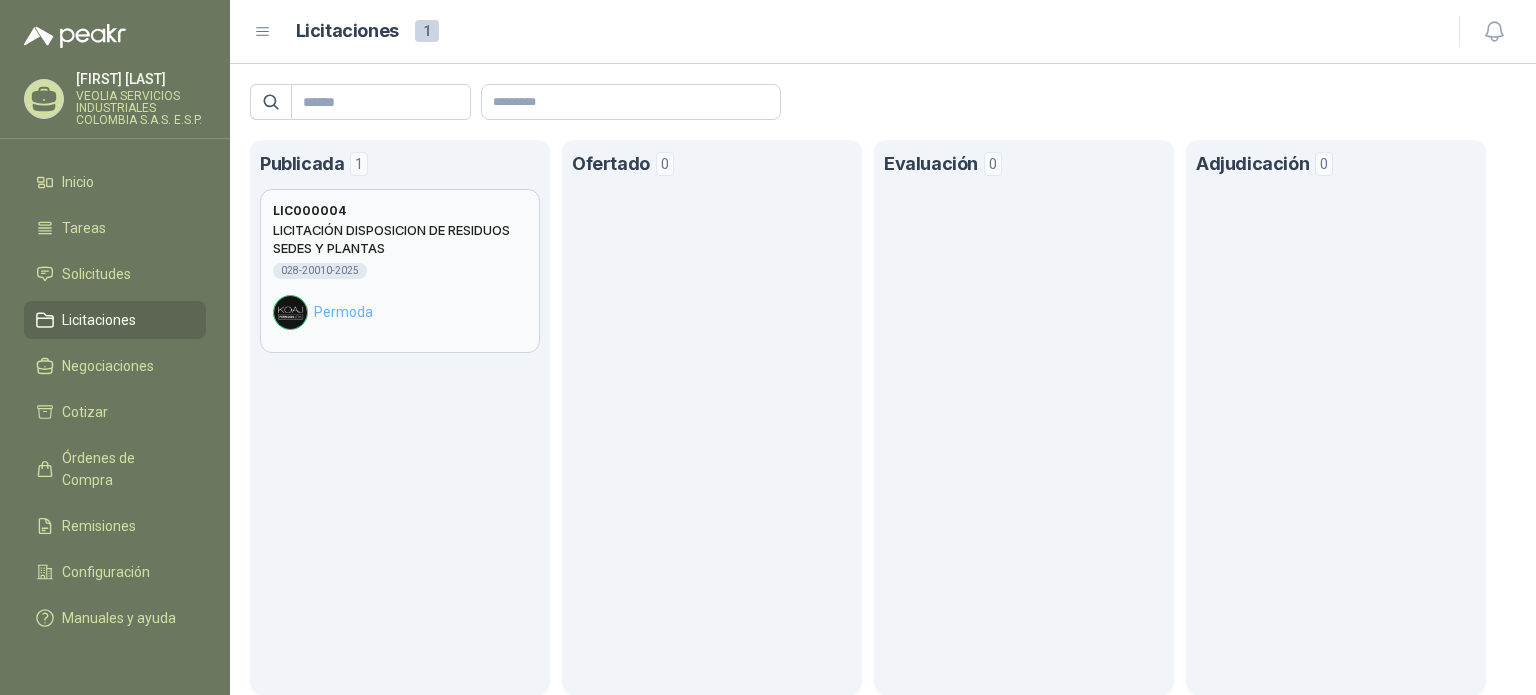 click on "LICITACIÓN DISPOSICION DE RESIDUOS SEDES Y PLANTAS" at bounding box center [400, 239] 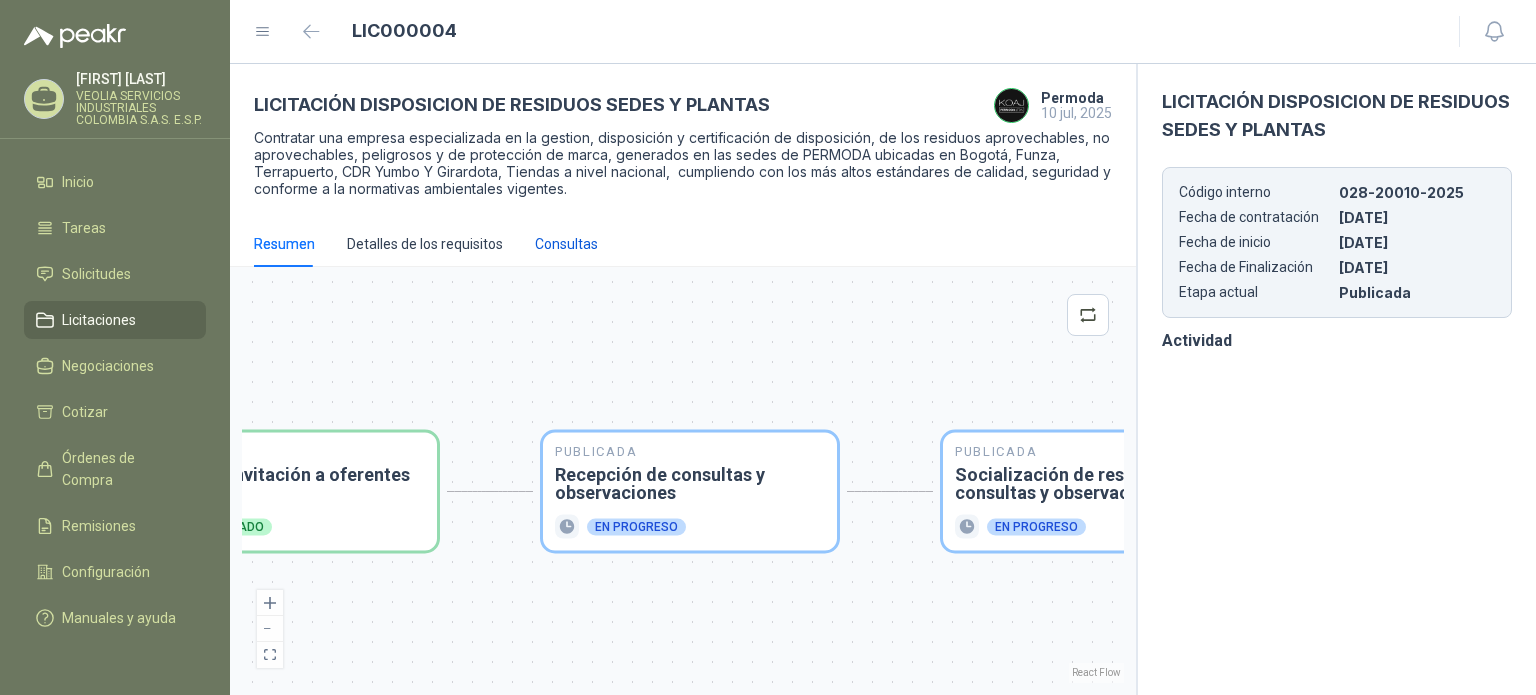 click on "Consultas" at bounding box center [566, 244] 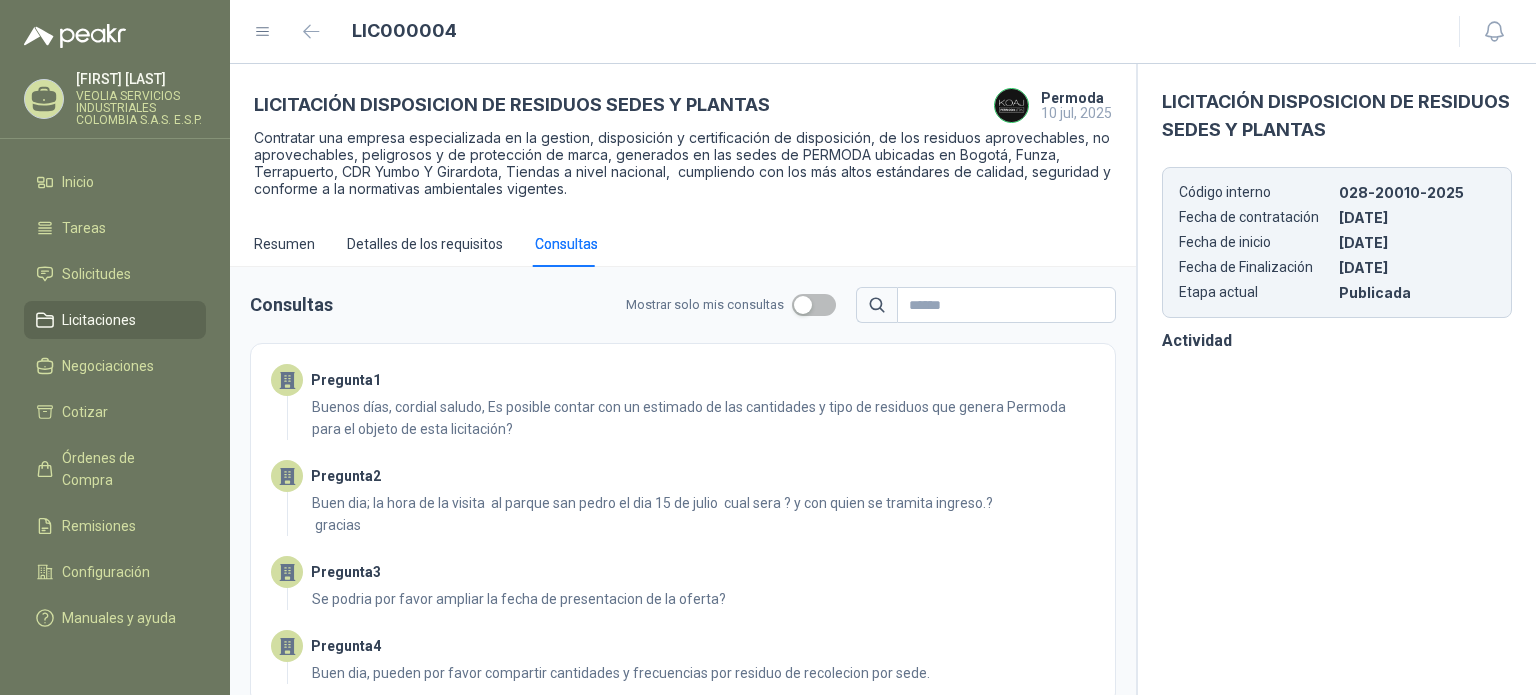 scroll, scrollTop: 28, scrollLeft: 0, axis: vertical 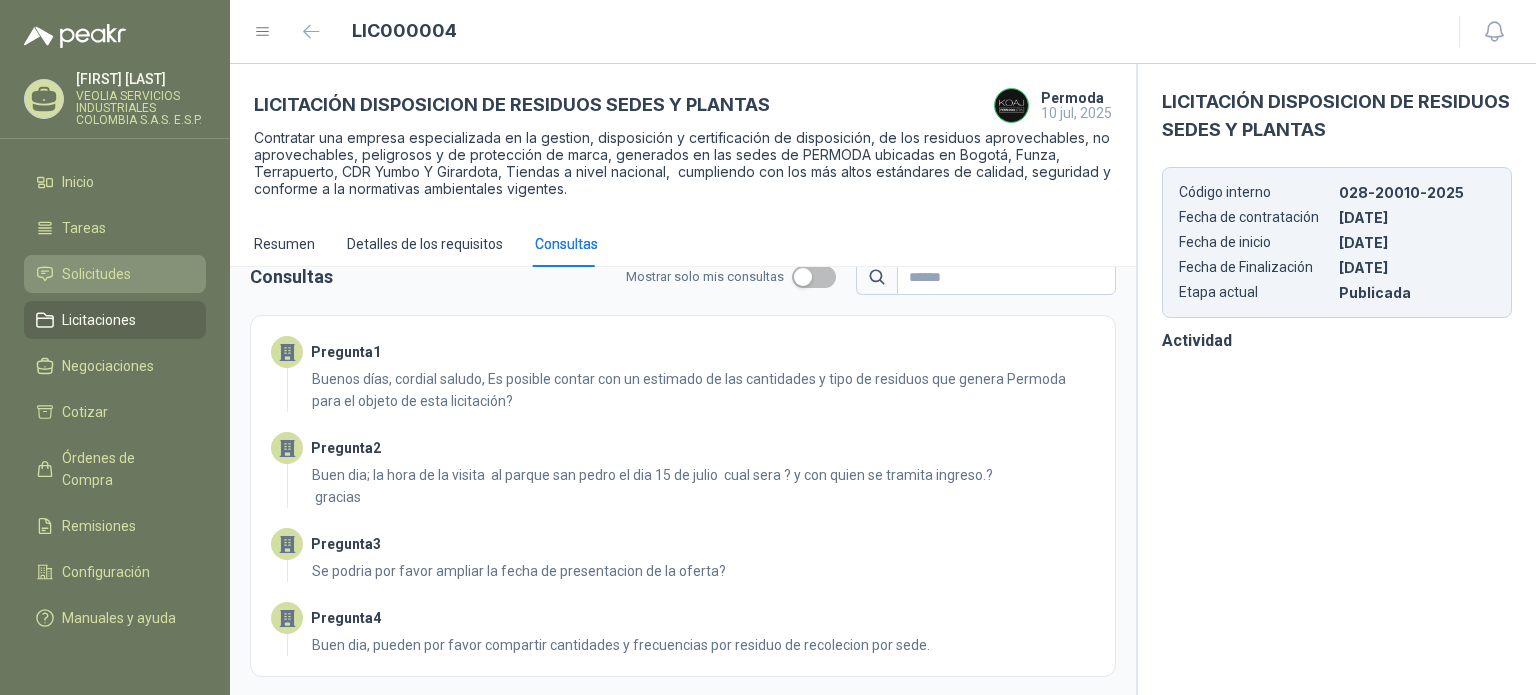 click on "Solicitudes" at bounding box center (96, 274) 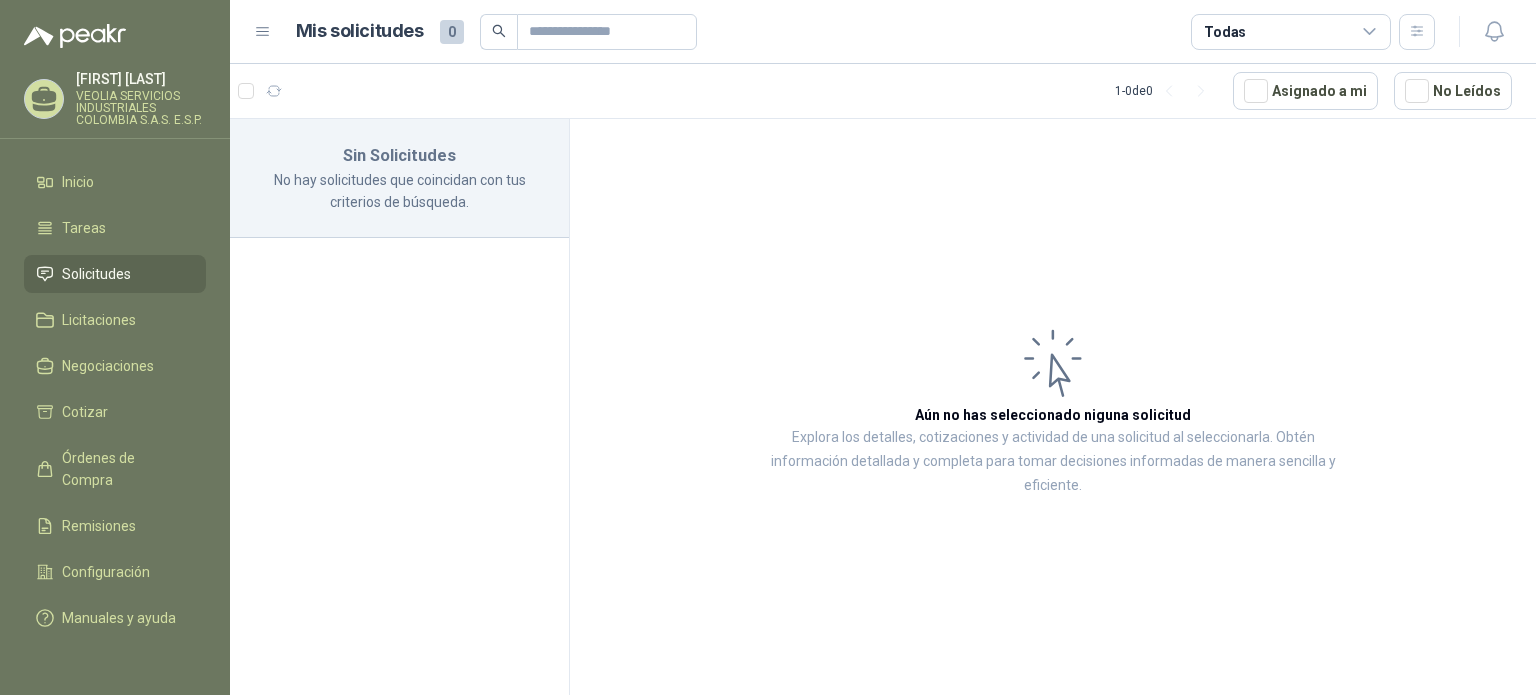 click on "No hay solicitudes que coincidan con tus criterios de búsqueda." at bounding box center (399, 191) 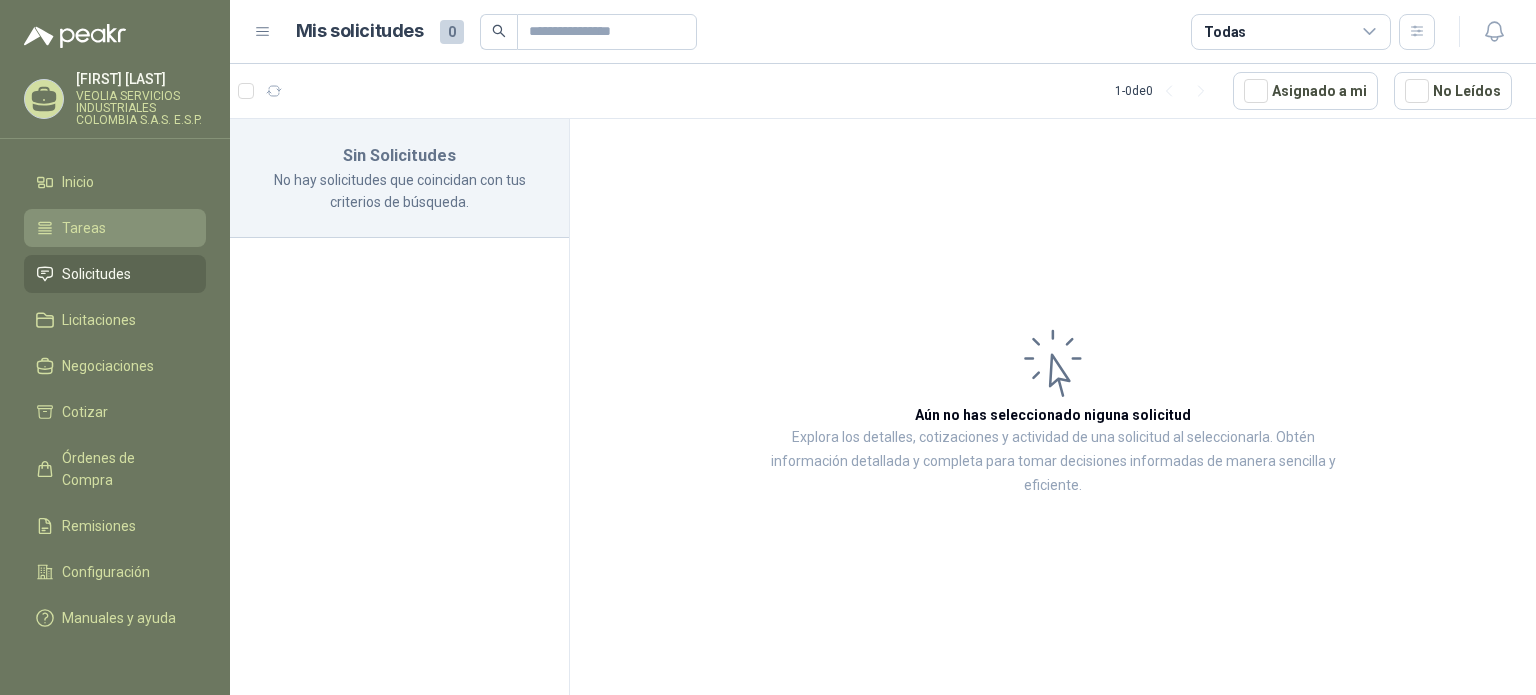click on "Tareas" at bounding box center (84, 228) 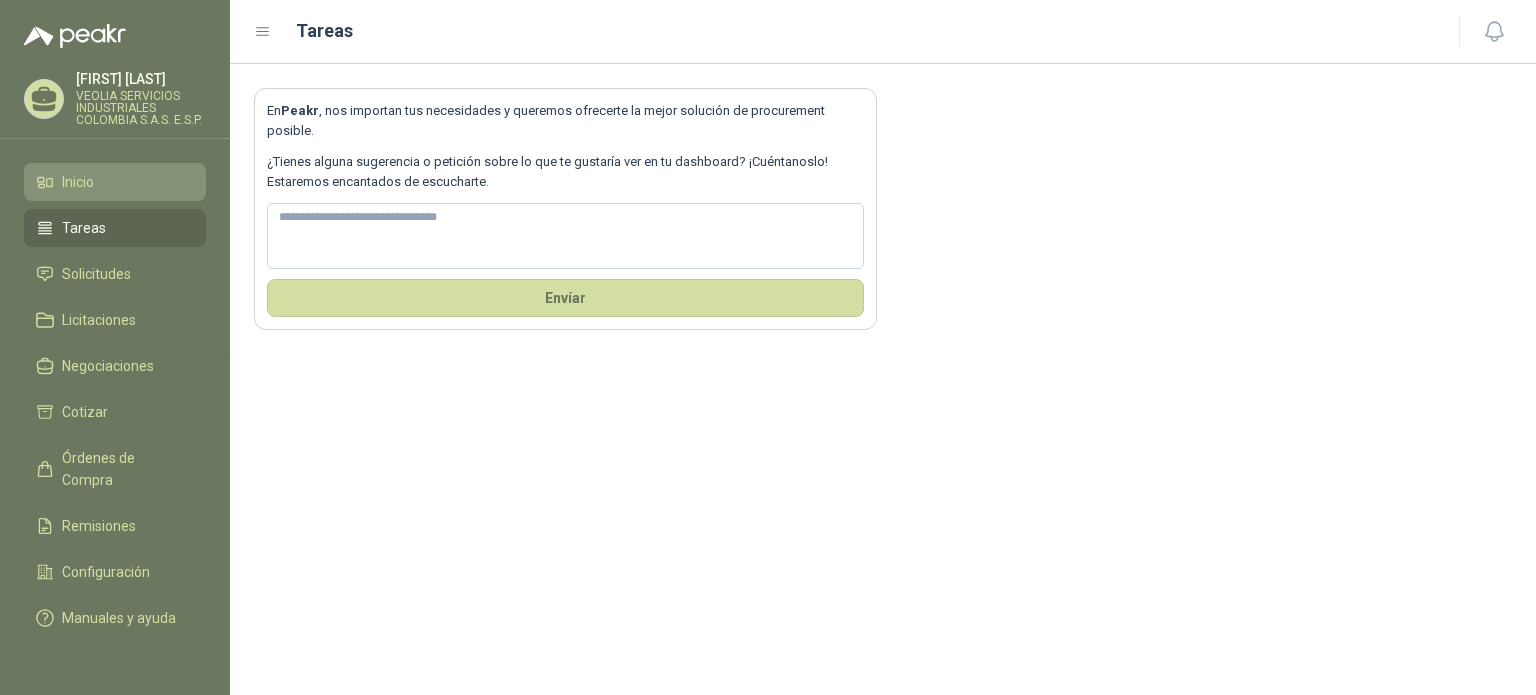 click on "Inicio" at bounding box center [78, 182] 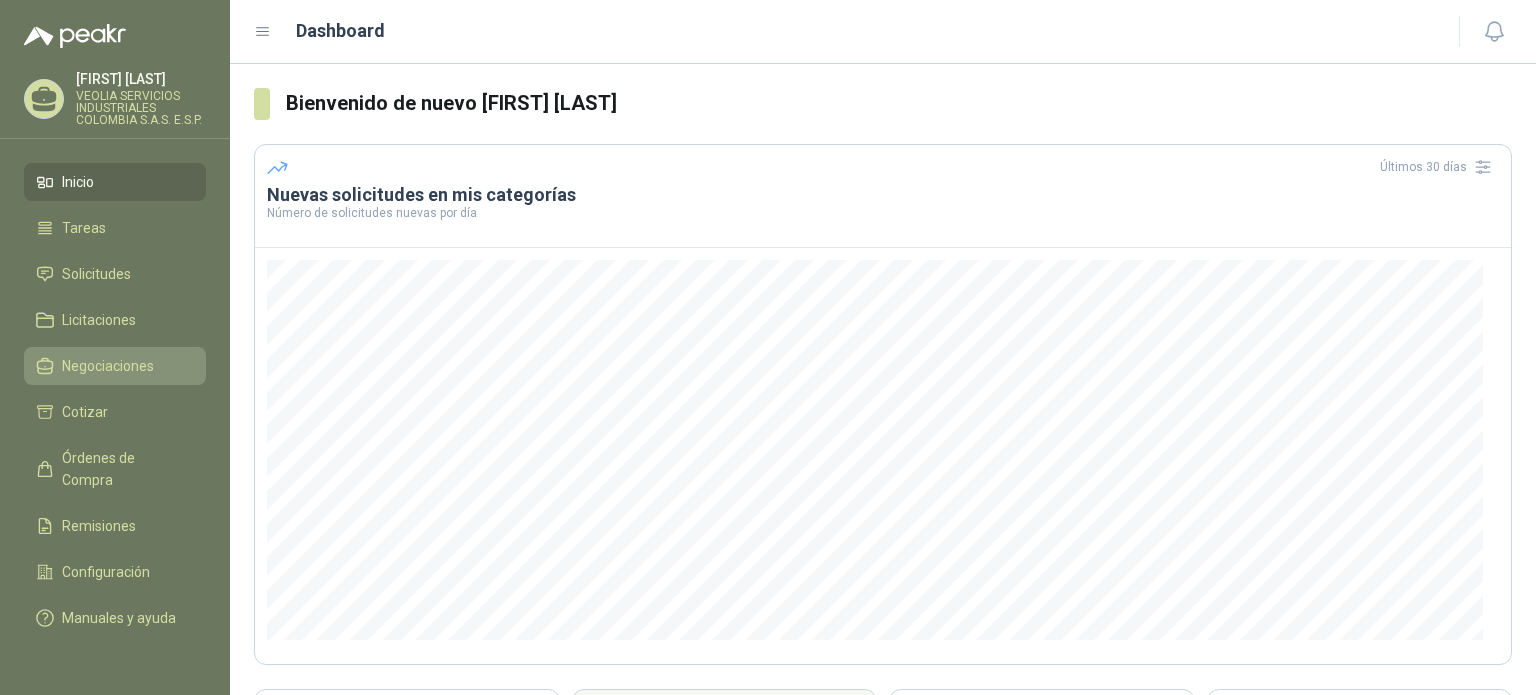 click on "Negociaciones" at bounding box center [108, 366] 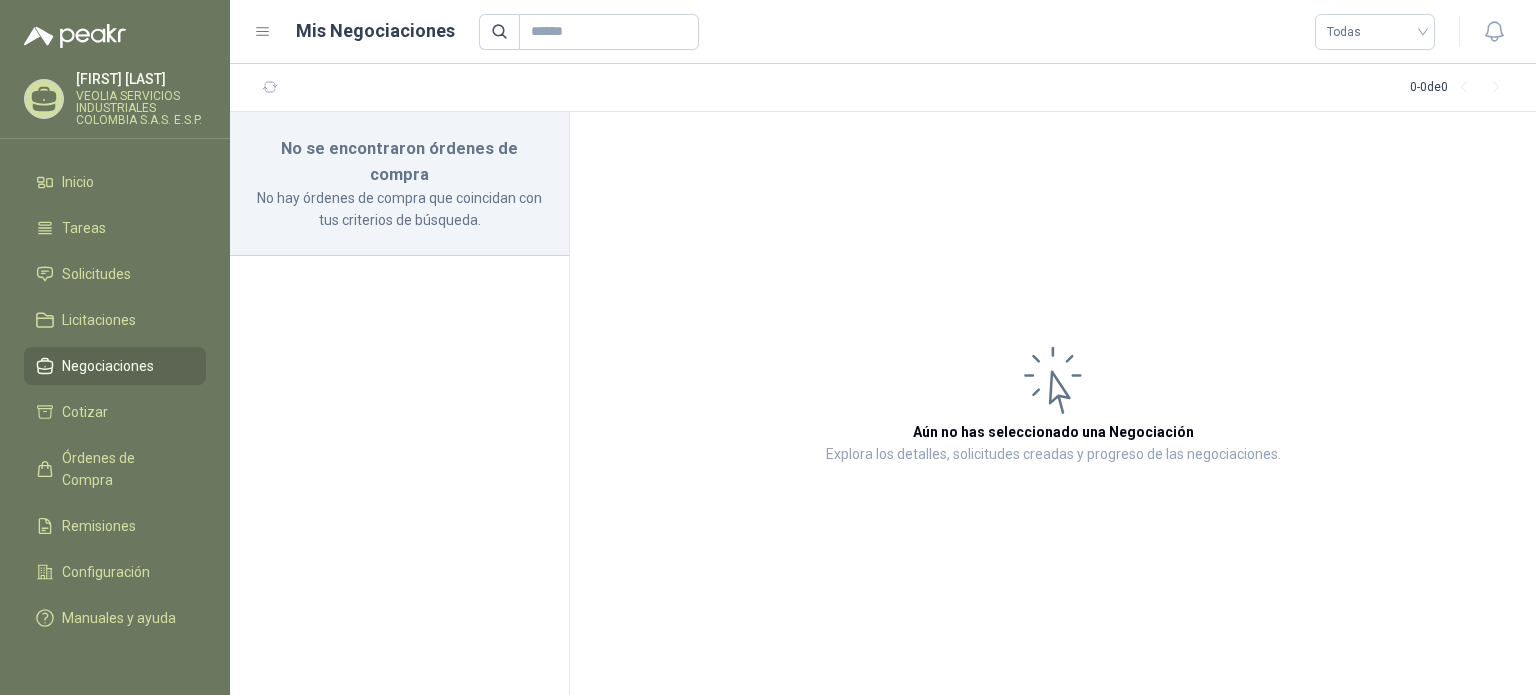 click on "Negociaciones" at bounding box center (108, 366) 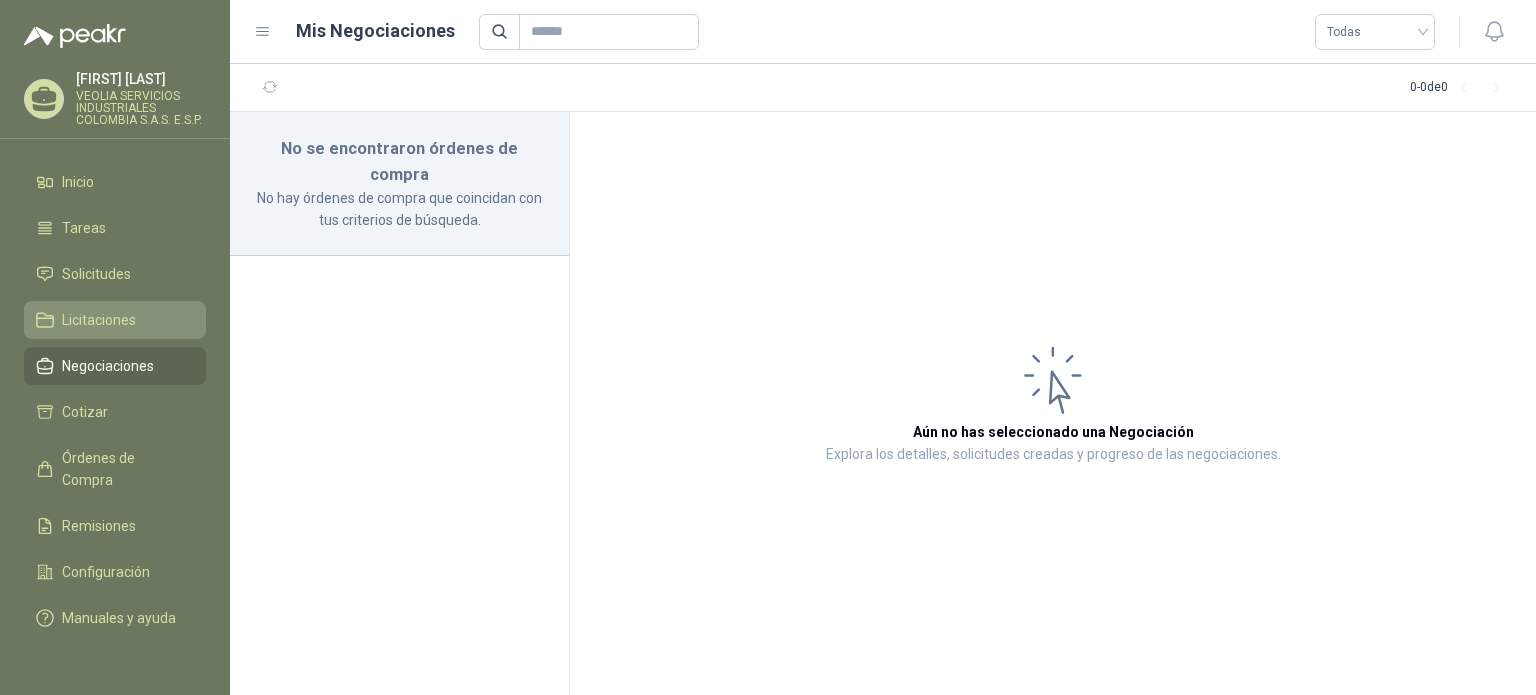 click on "Licitaciones" at bounding box center [99, 320] 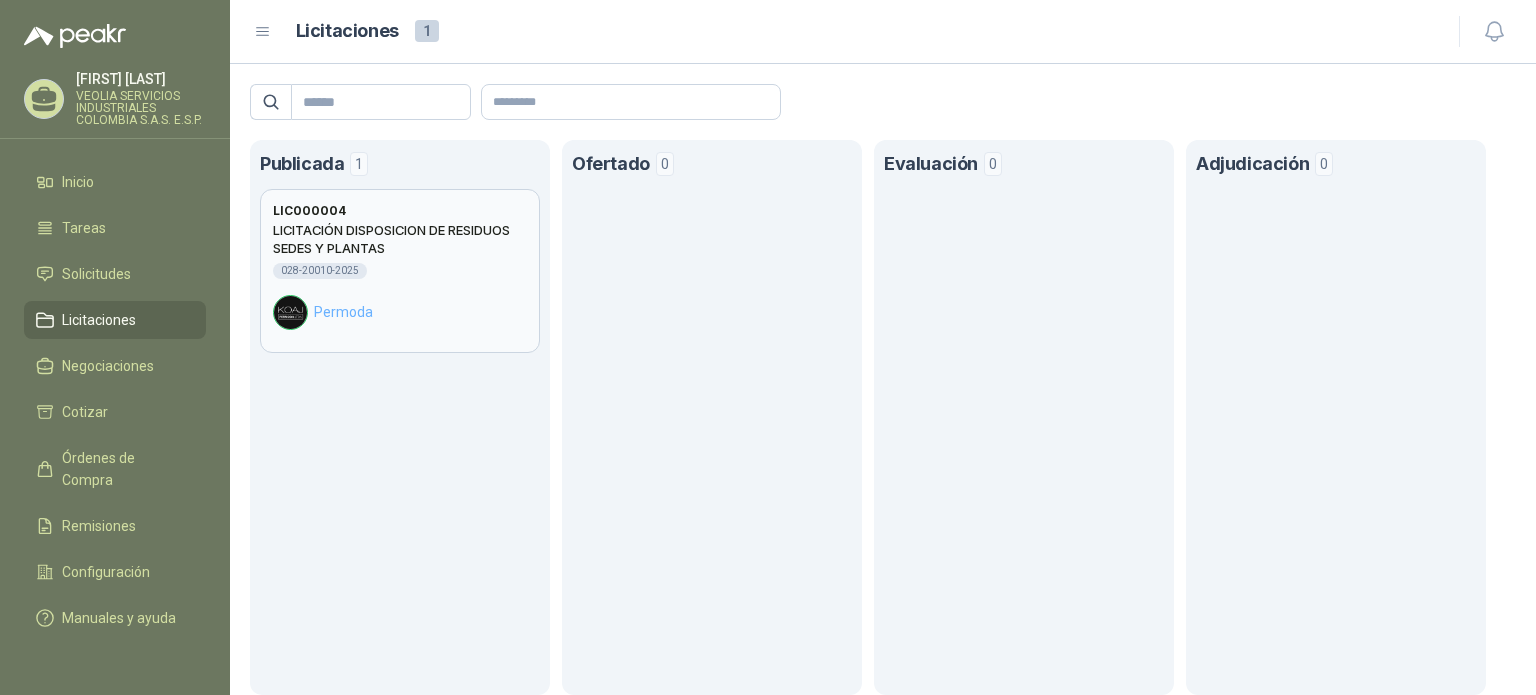 click on "LICITACIÓN DISPOSICION DE RESIDUOS SEDES Y PLANTAS" at bounding box center [400, 239] 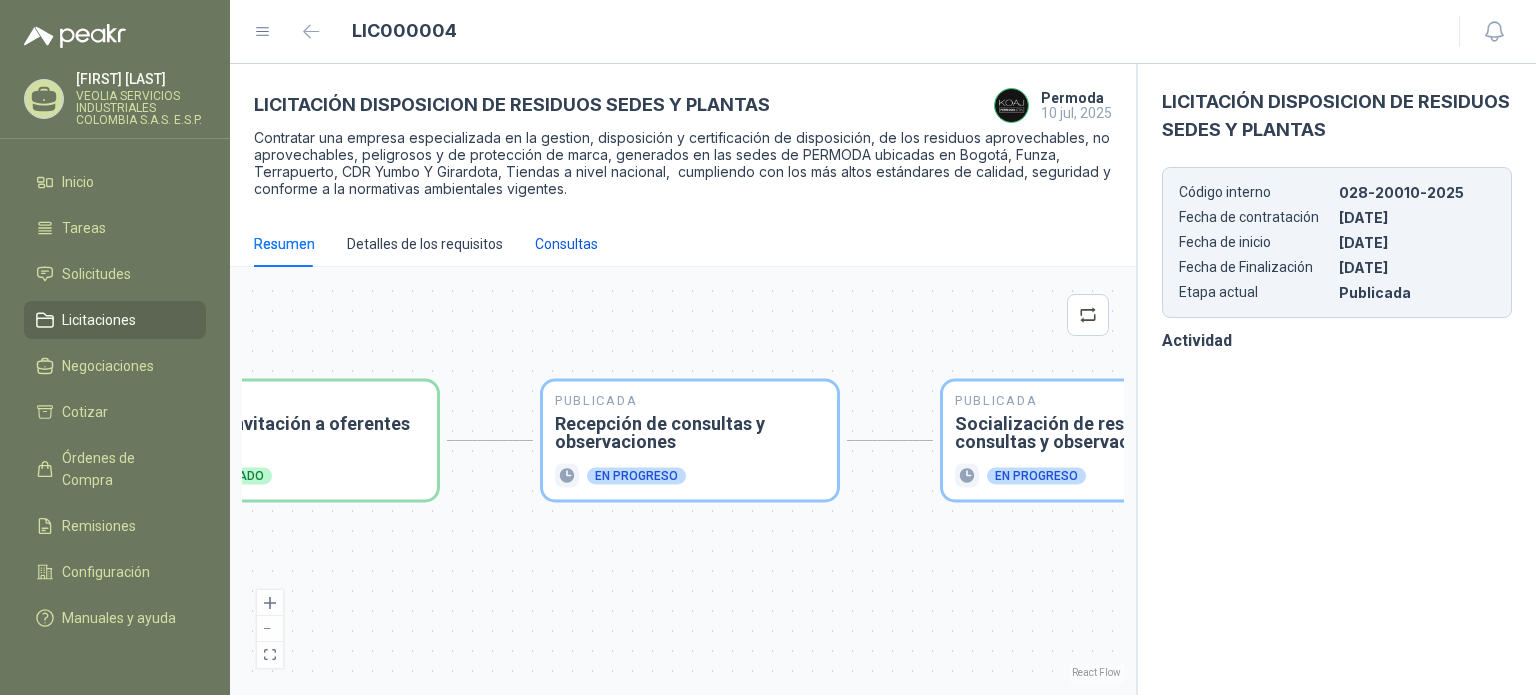 click on "Consultas" at bounding box center [566, 244] 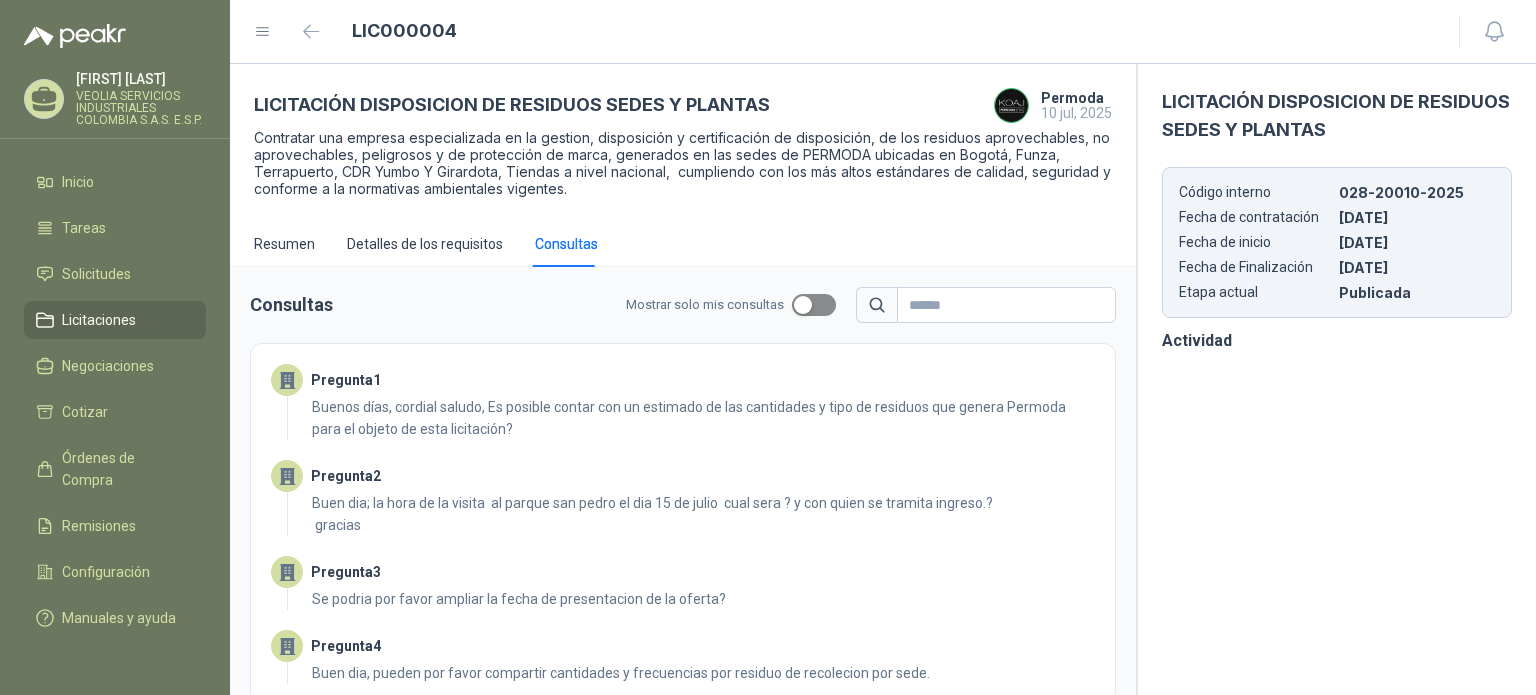 click at bounding box center [814, 305] 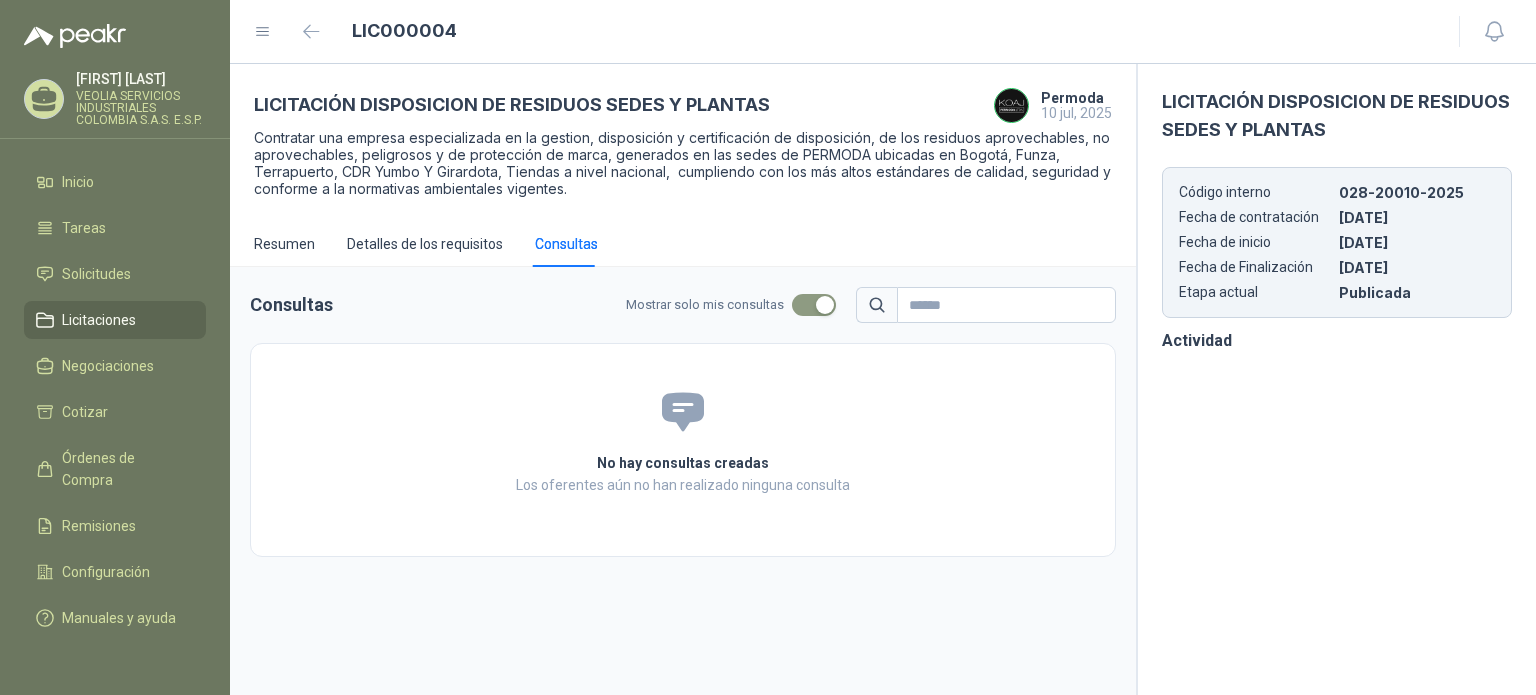 click at bounding box center [814, 305] 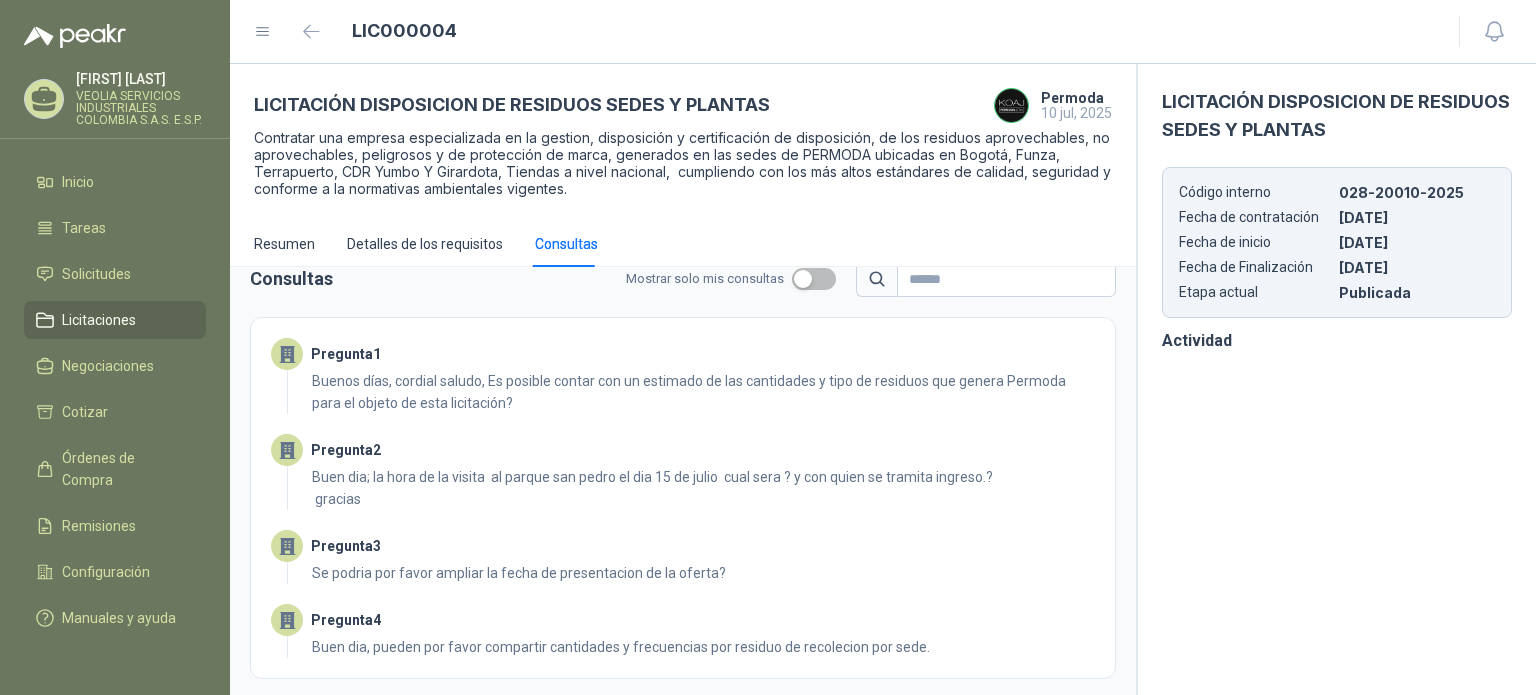 scroll, scrollTop: 28, scrollLeft: 0, axis: vertical 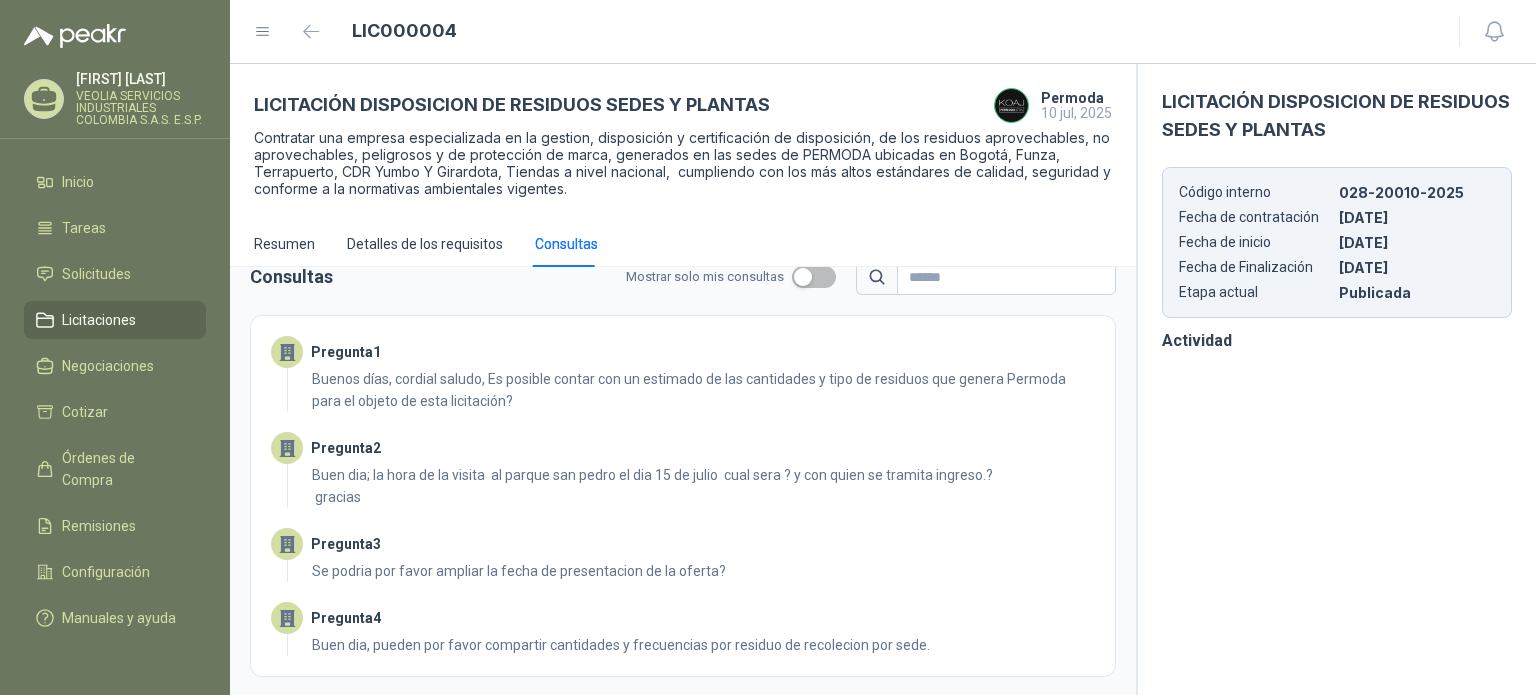 click on "Código interno 028-20010-2025 Fecha de contratación [DATE] Fecha de inicio [DATE] Fecha de Finalización [DATE] Etapa actual Publicada" at bounding box center [1337, 242] 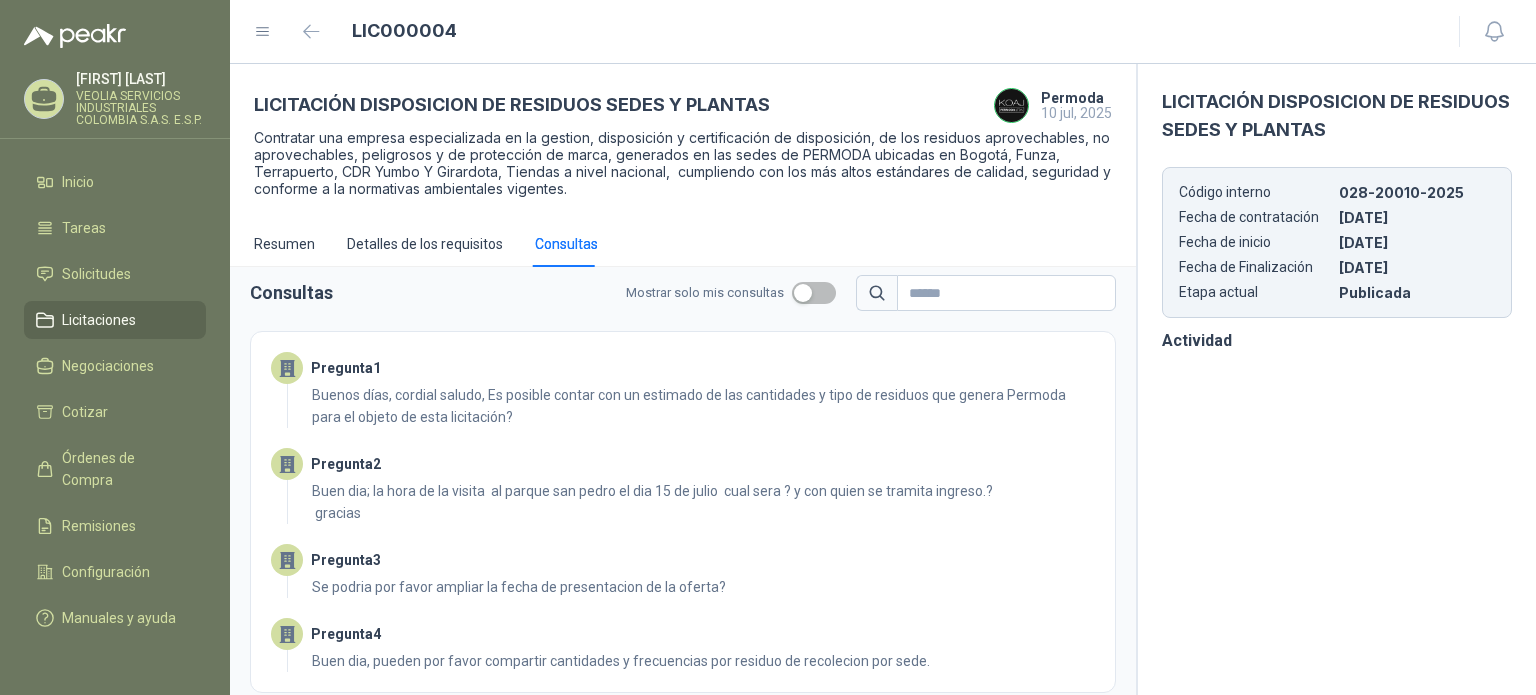 scroll, scrollTop: 28, scrollLeft: 0, axis: vertical 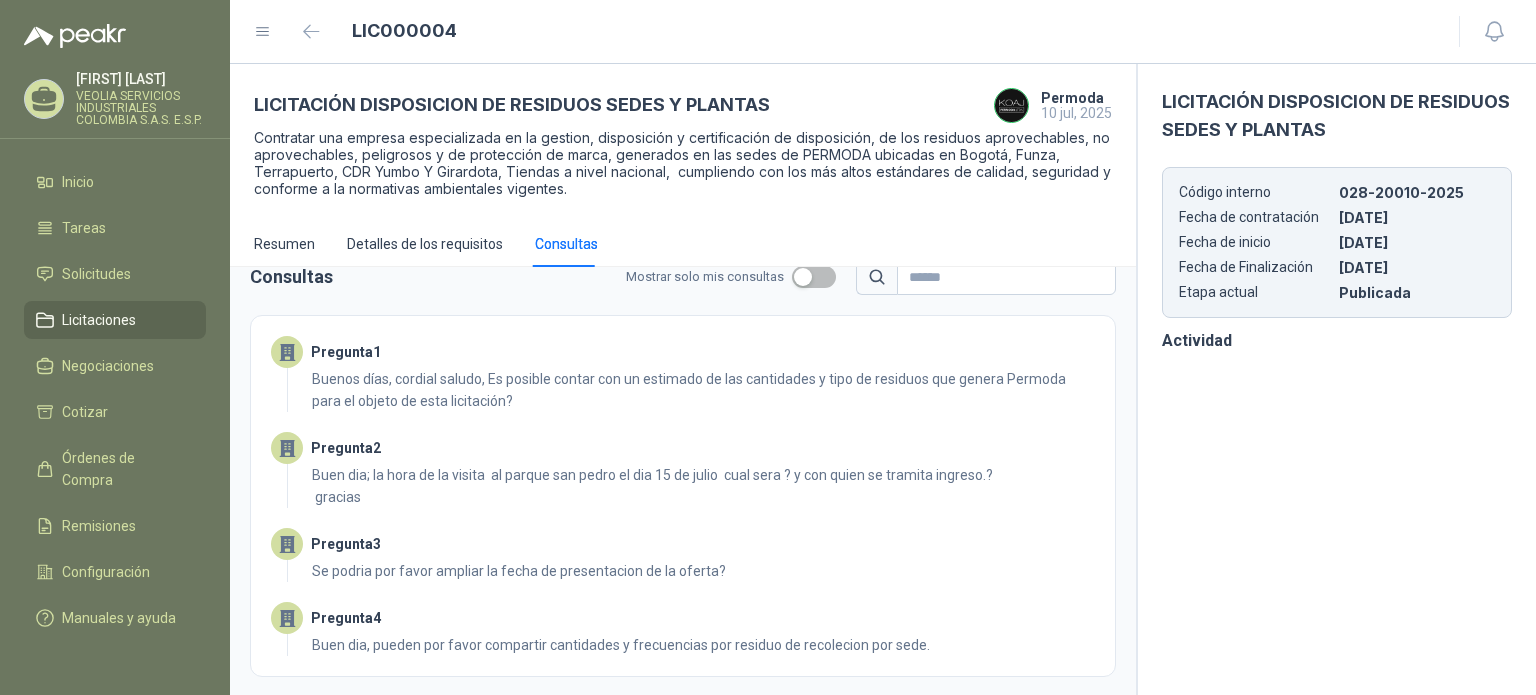 click on "Pregunta  3" at bounding box center [683, 544] 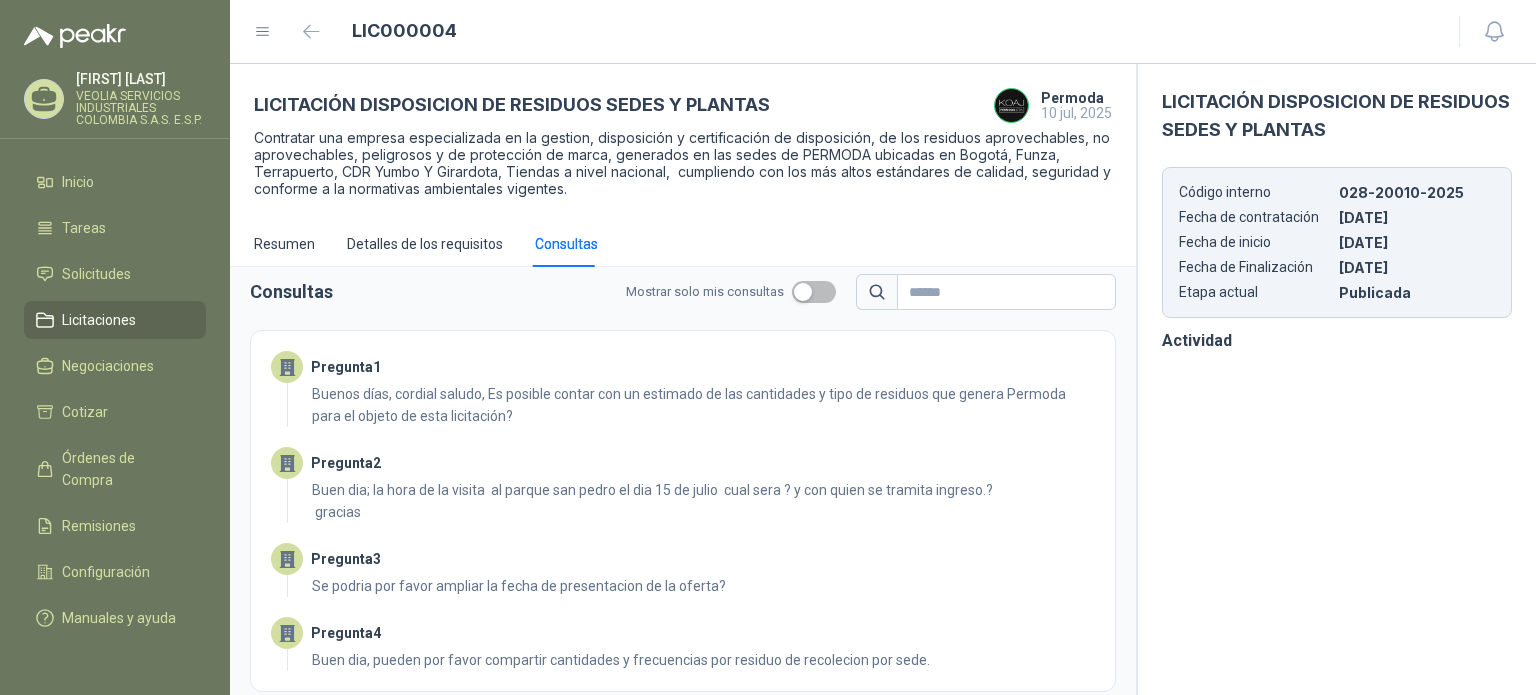 scroll, scrollTop: 28, scrollLeft: 0, axis: vertical 